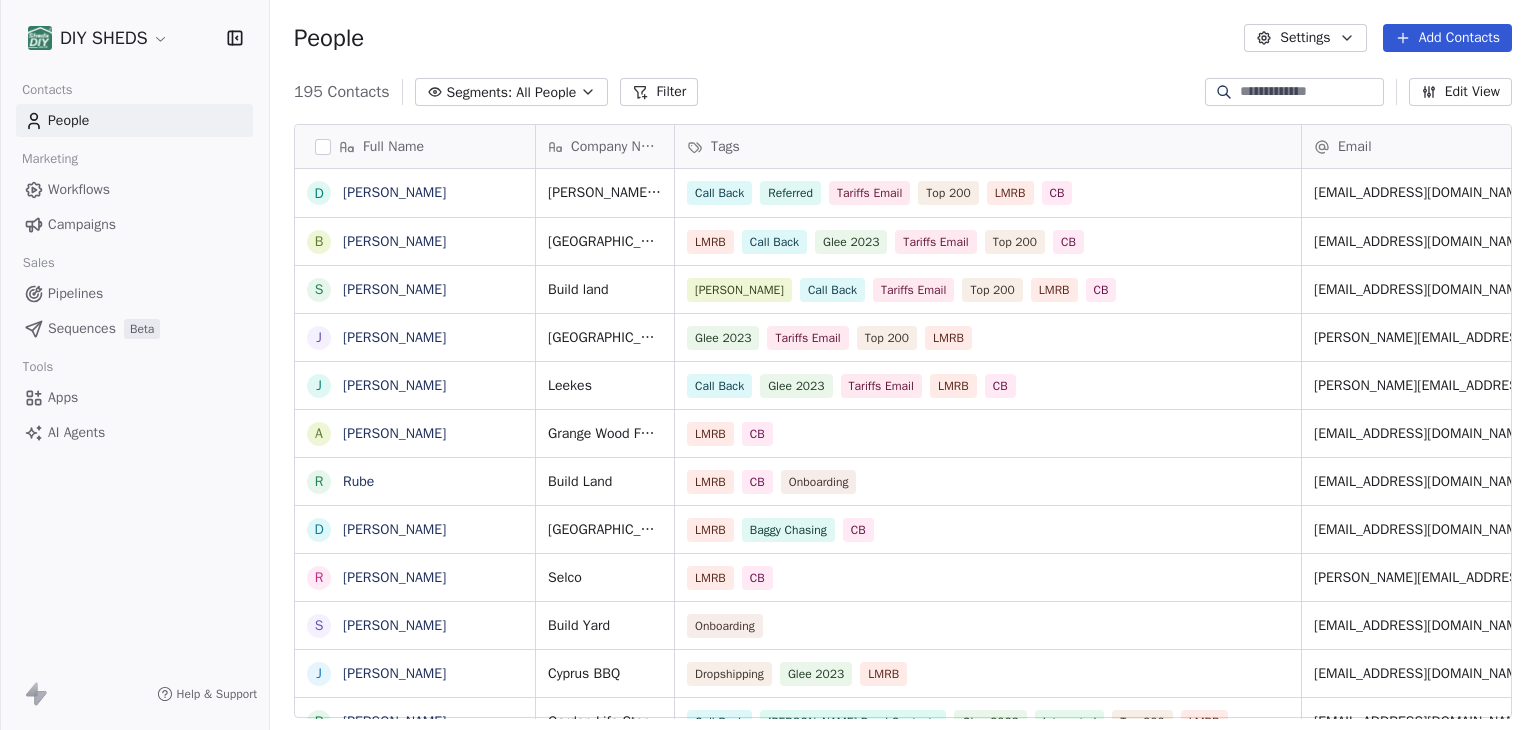 scroll, scrollTop: 0, scrollLeft: 0, axis: both 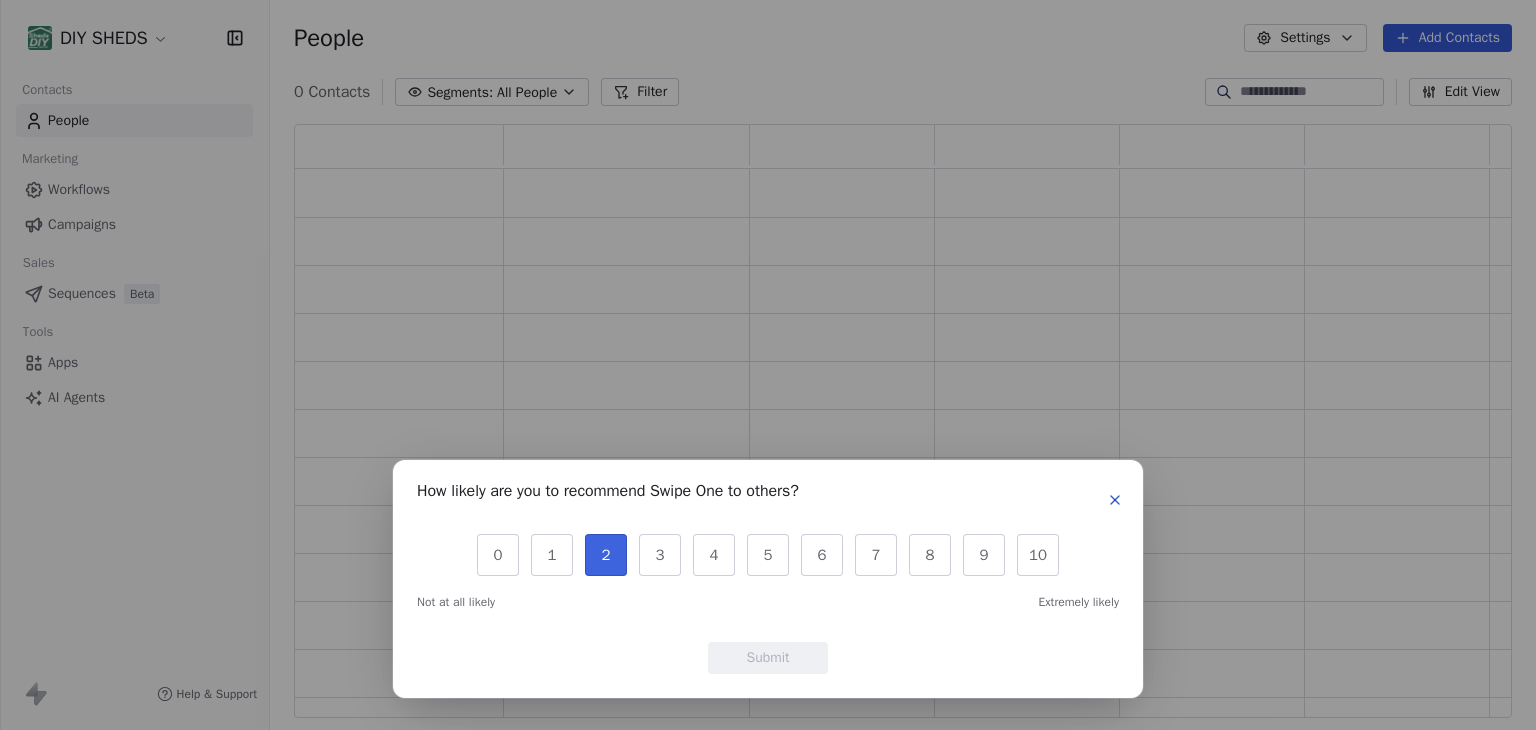 click on "2" at bounding box center [606, 555] 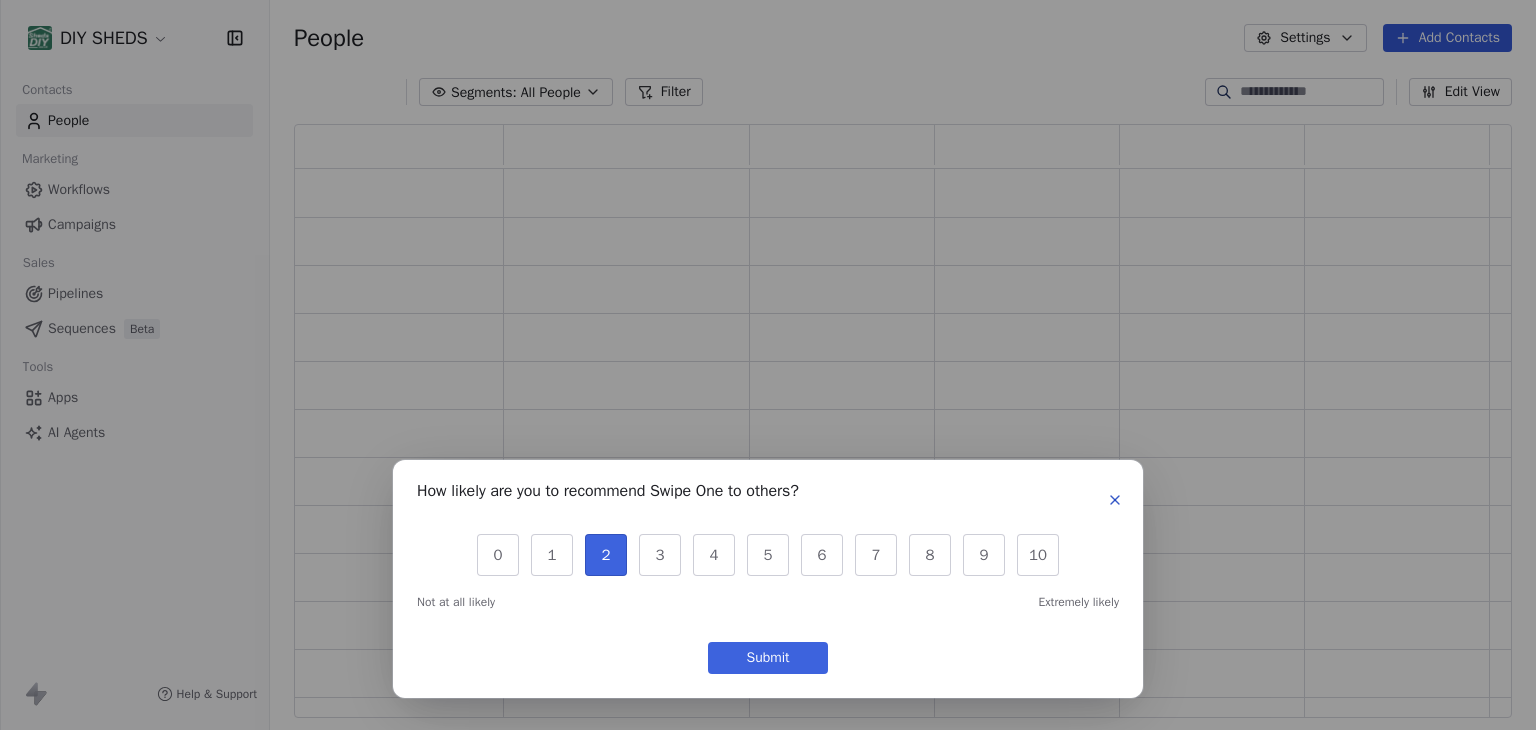 scroll, scrollTop: 16, scrollLeft: 16, axis: both 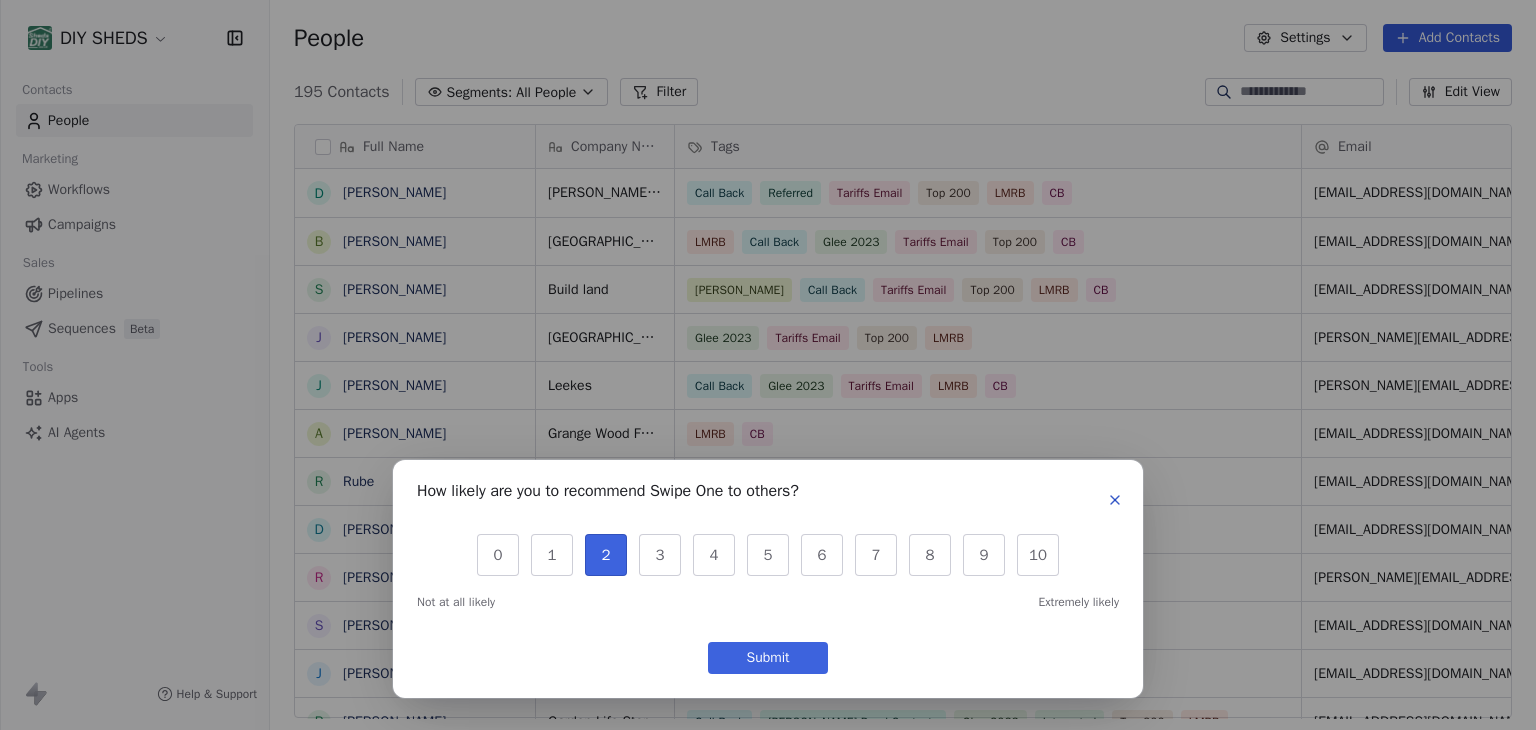click on "Submit" at bounding box center [768, 658] 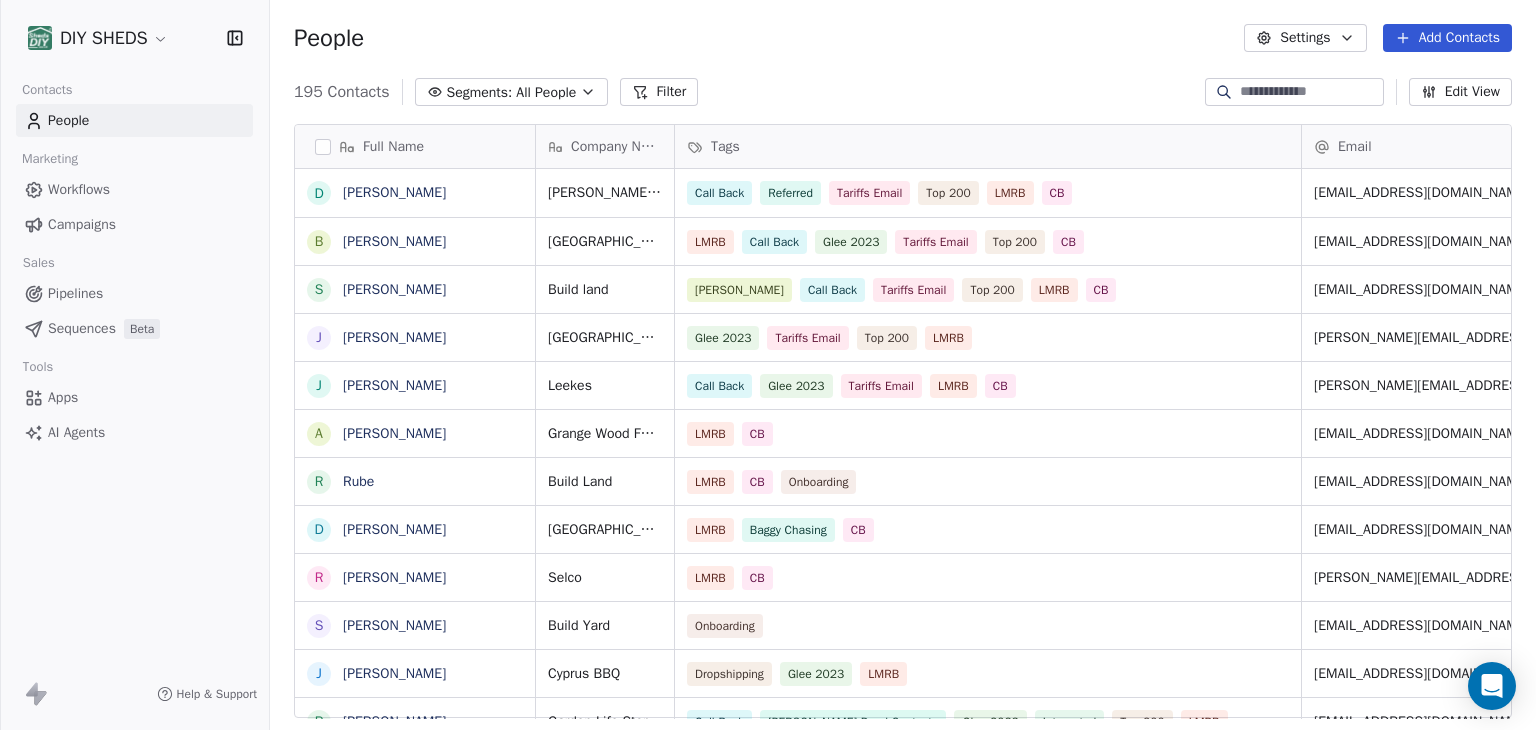click on "Sequences" at bounding box center [82, 328] 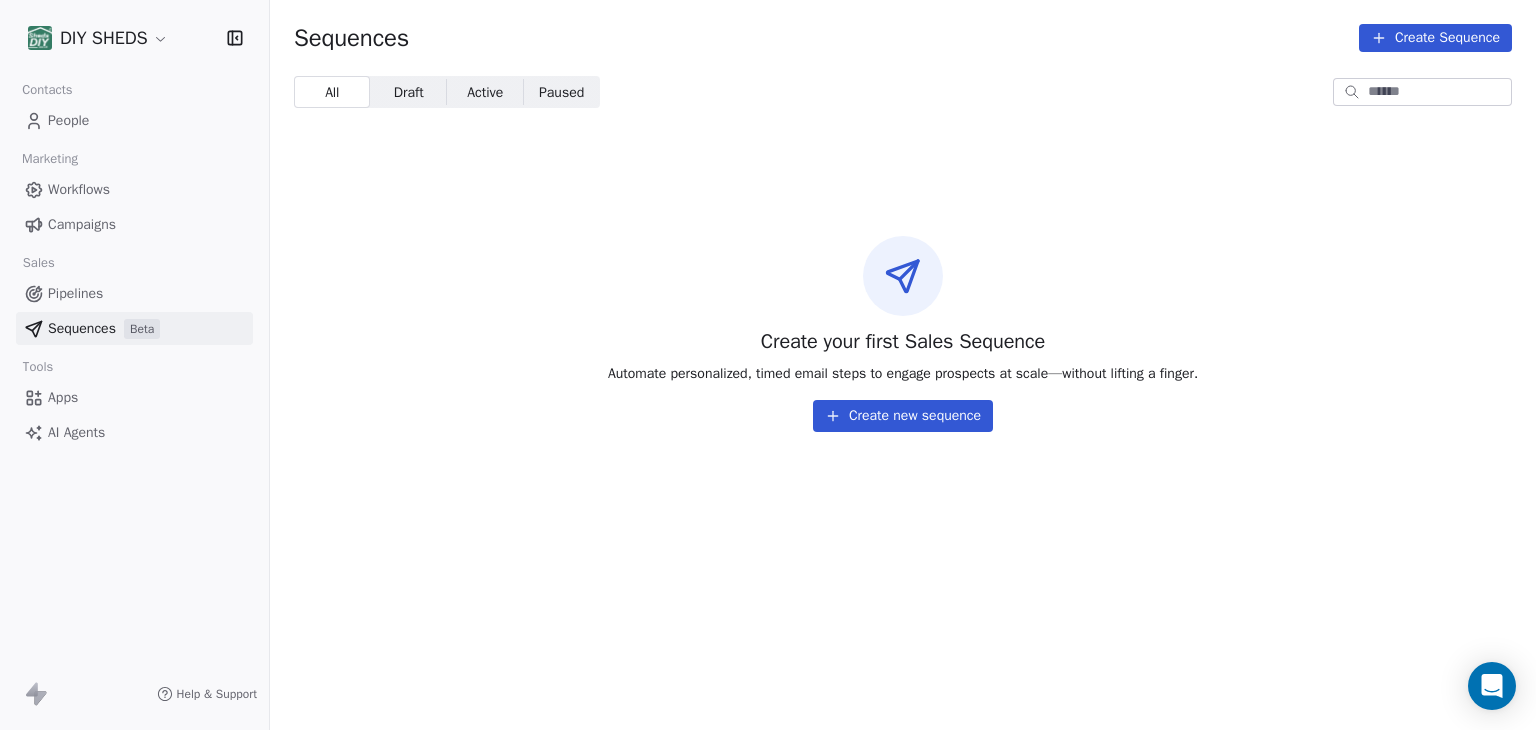 click on "Create new sequence" at bounding box center (903, 416) 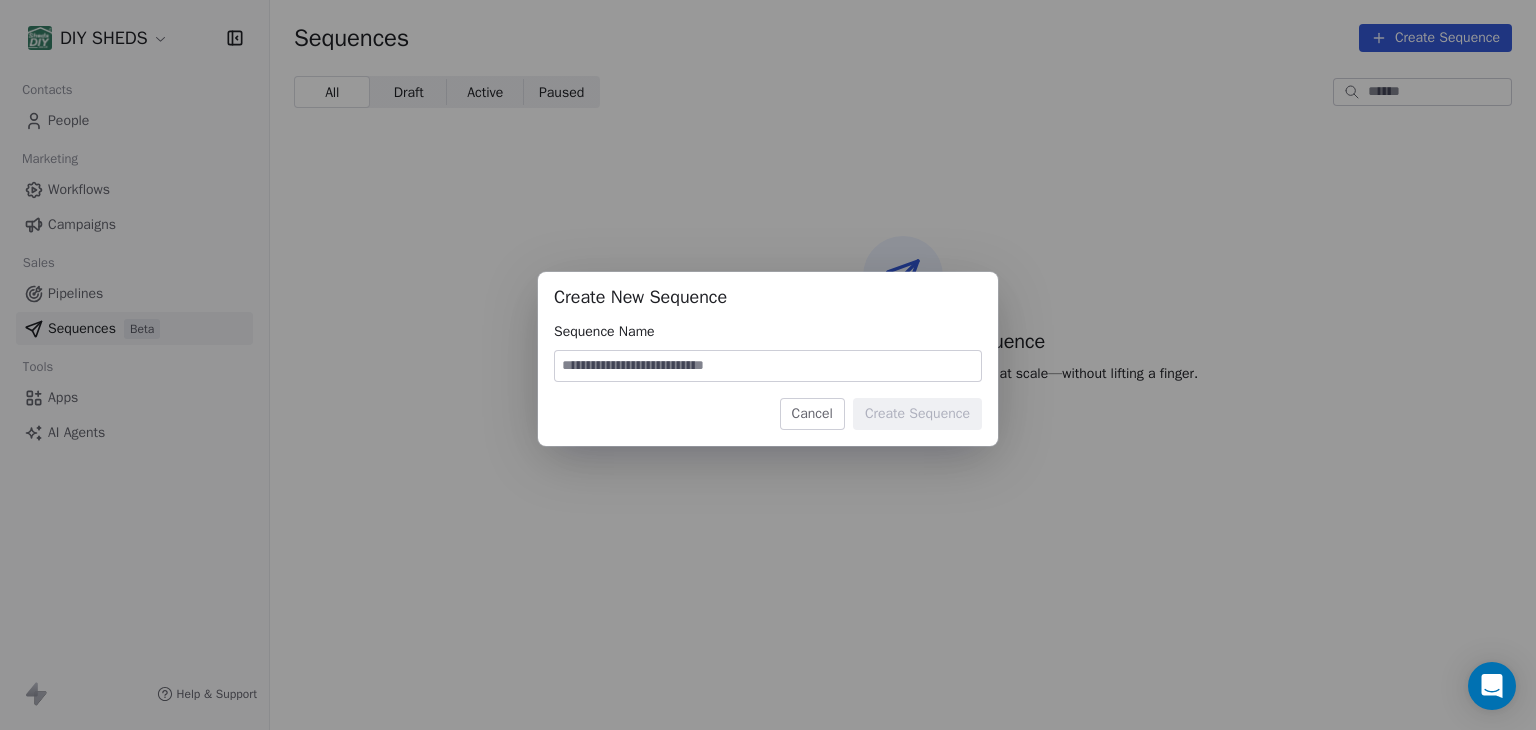 click at bounding box center [768, 366] 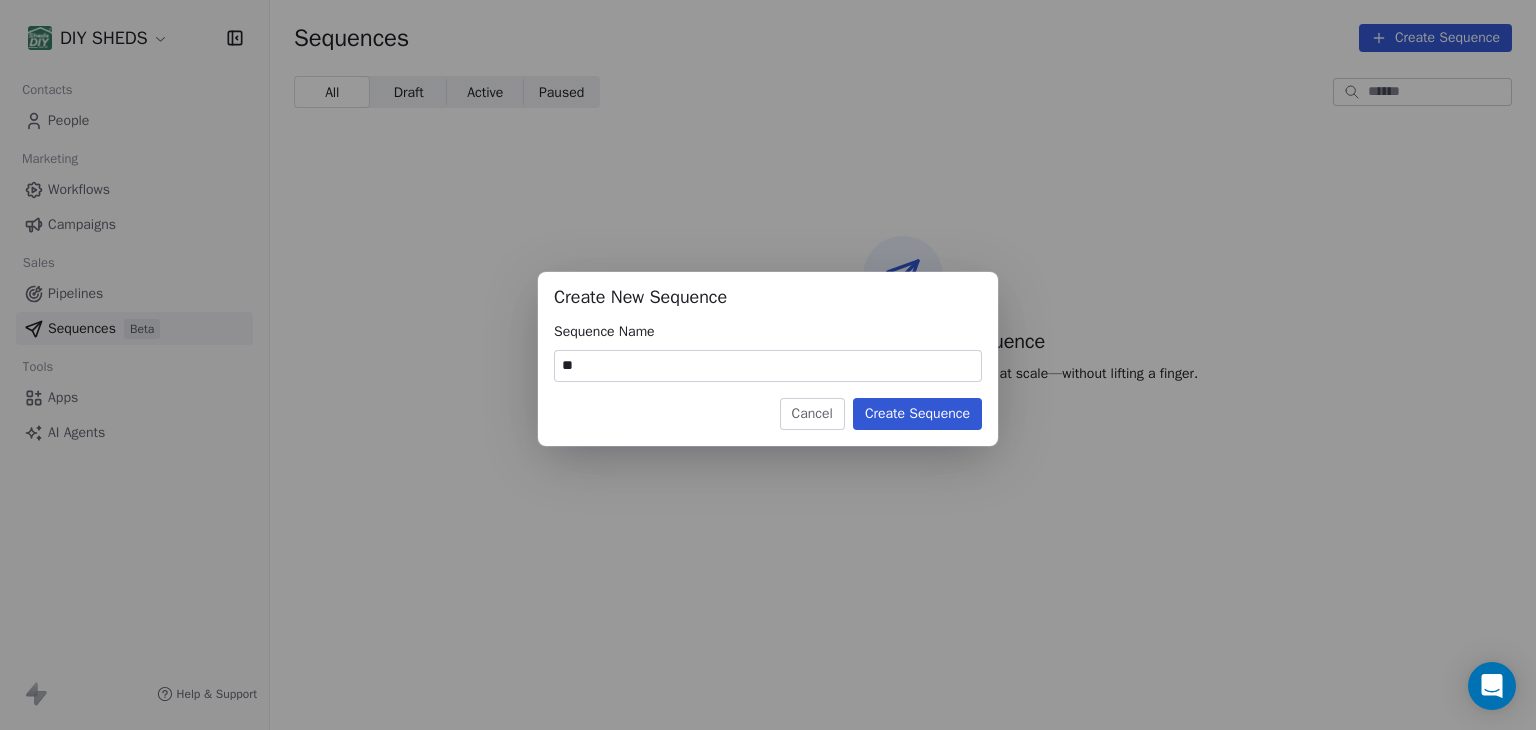 type on "*" 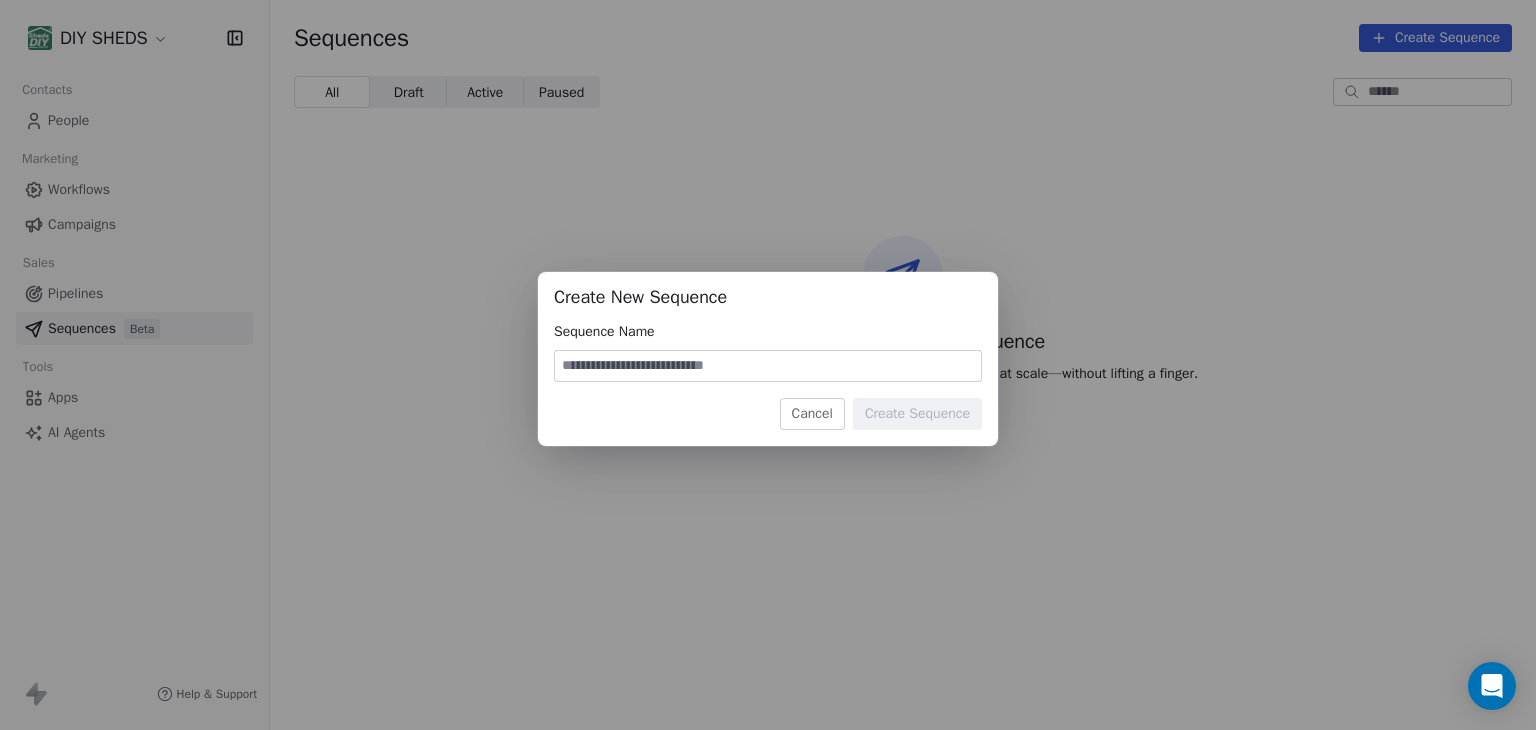 type on "*" 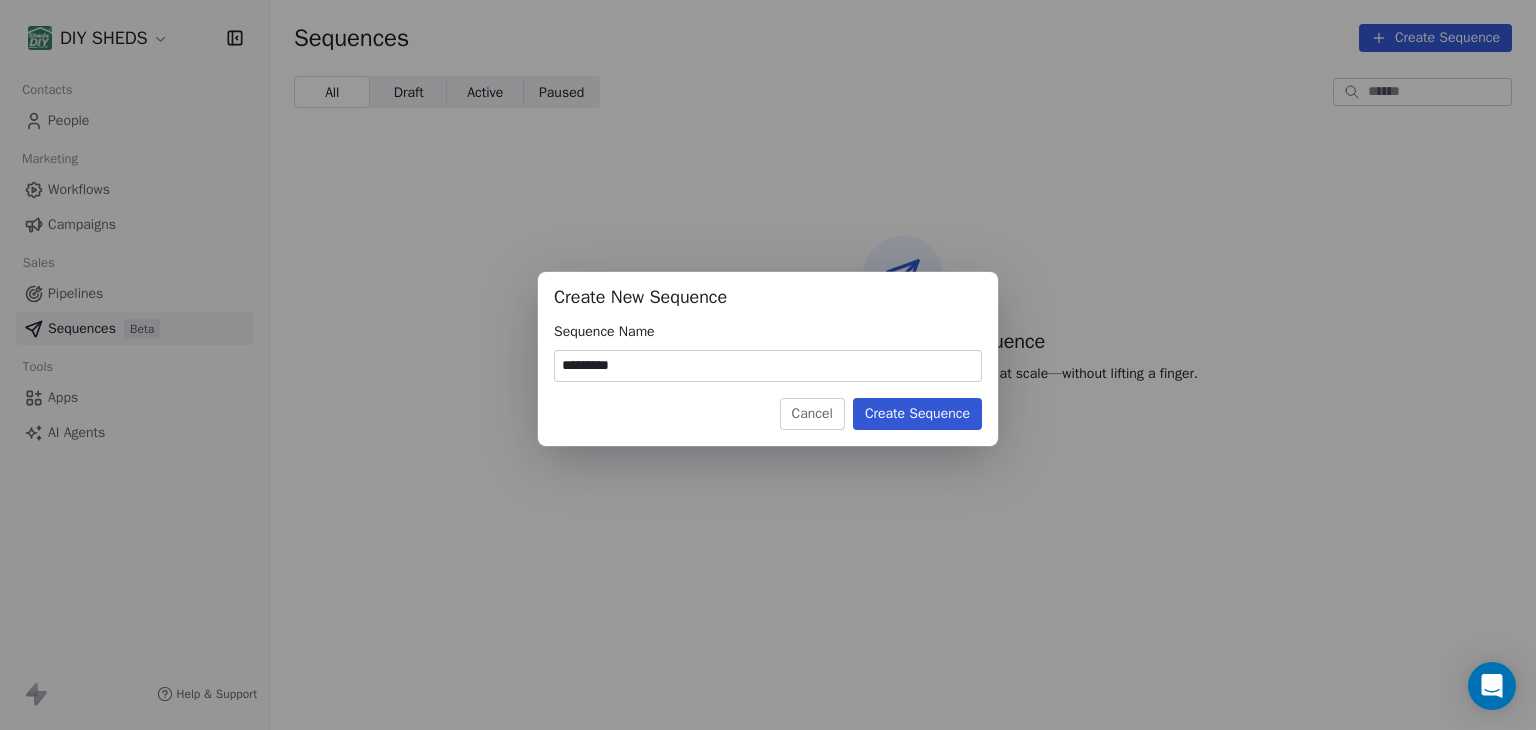 type on "*********" 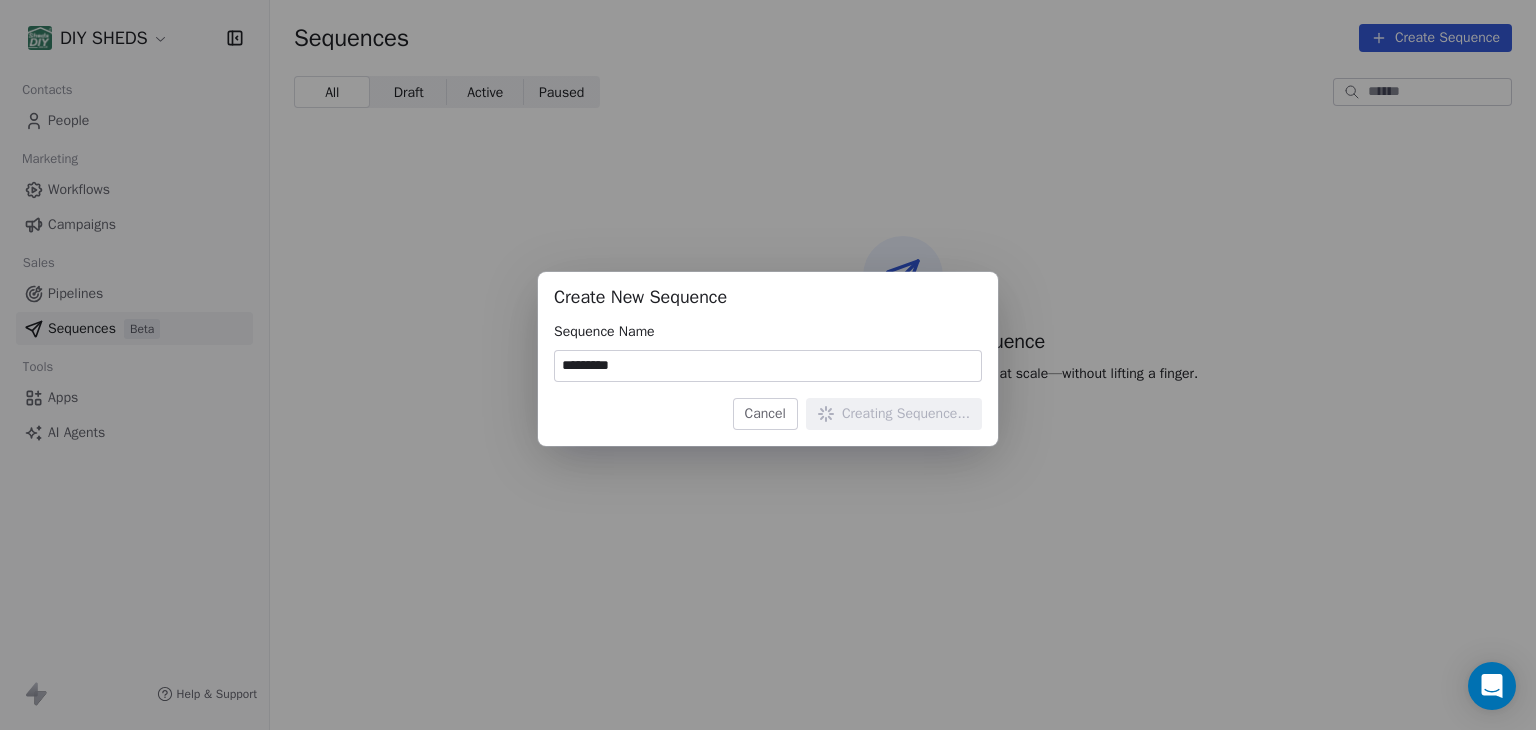 type 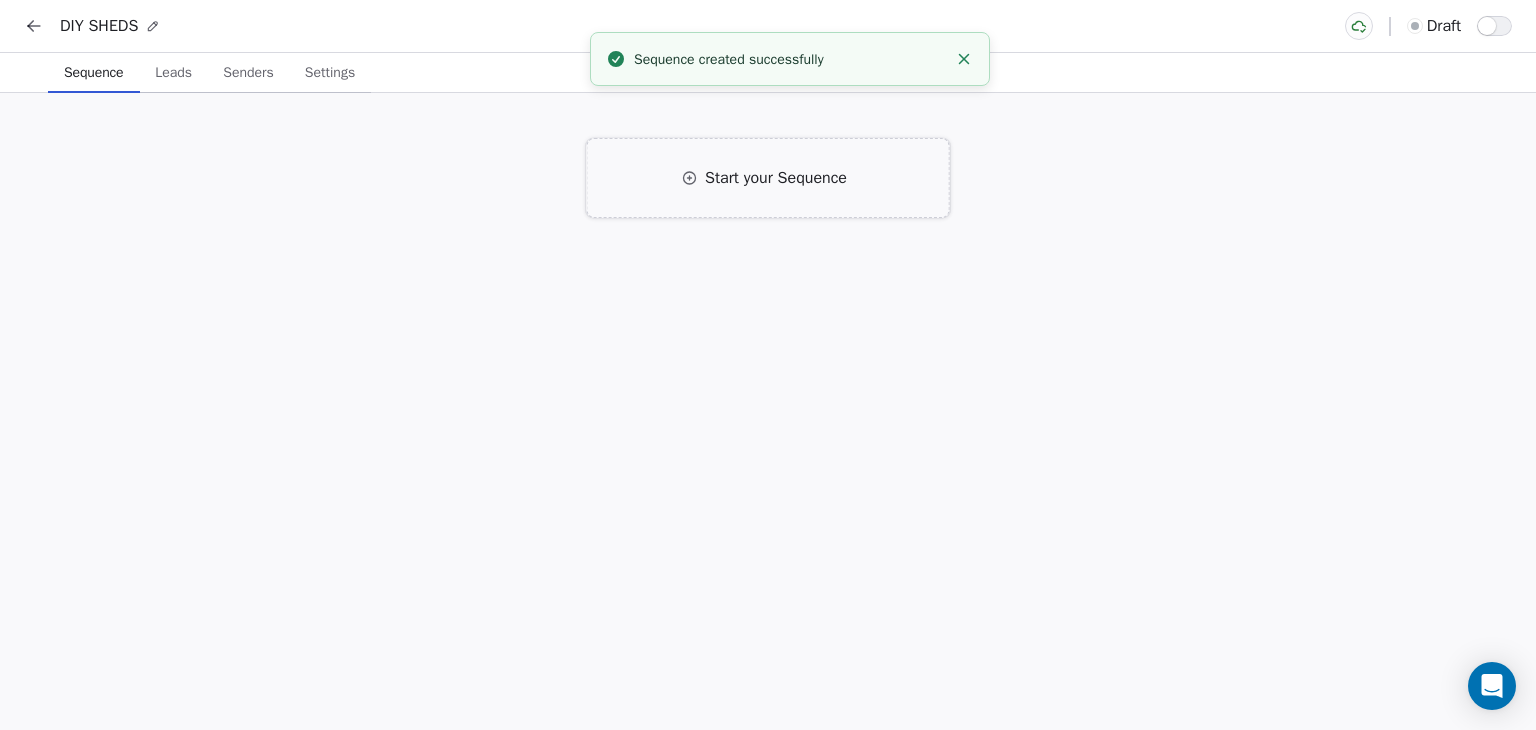 click on "Start your Sequence" at bounding box center [776, 178] 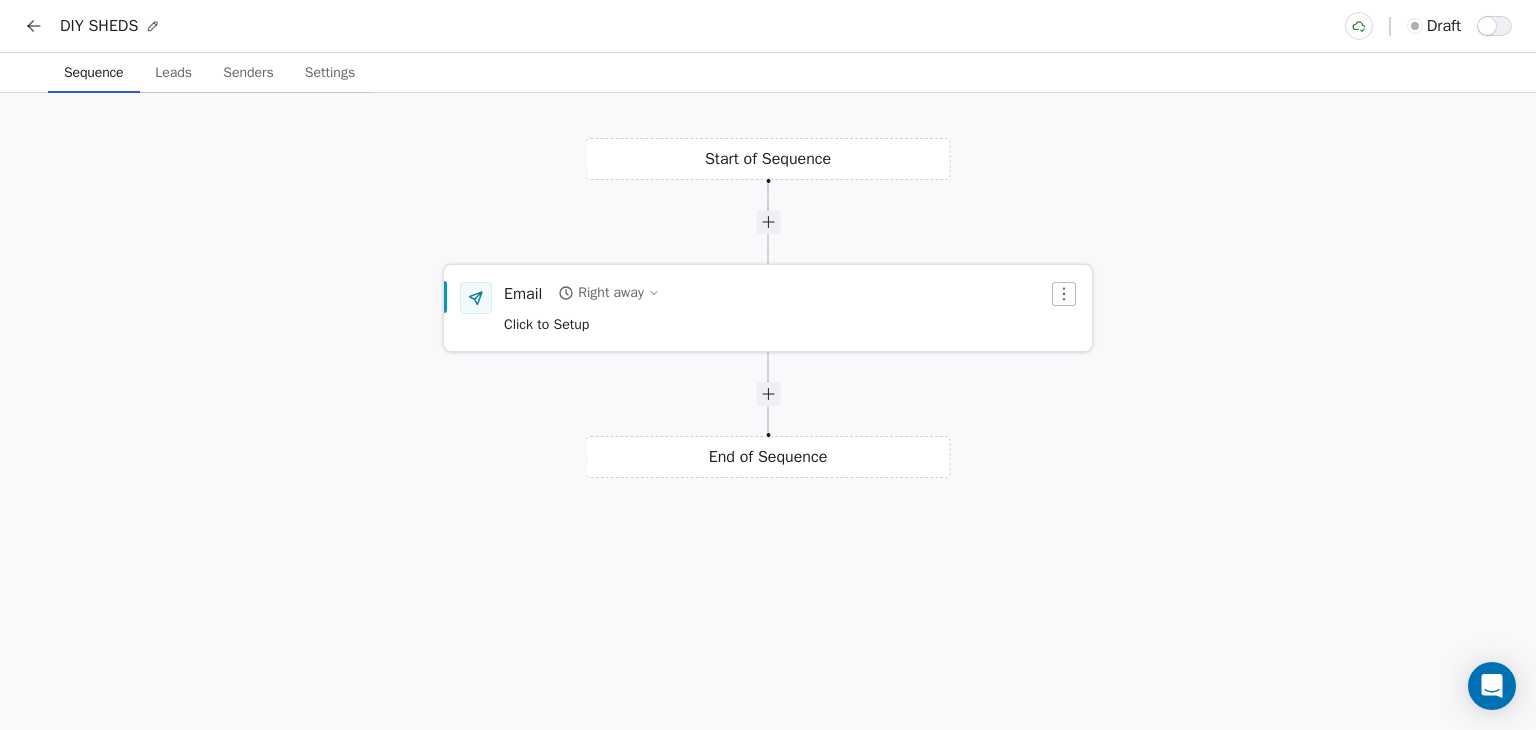 click on "Click to Setup" at bounding box center (546, 324) 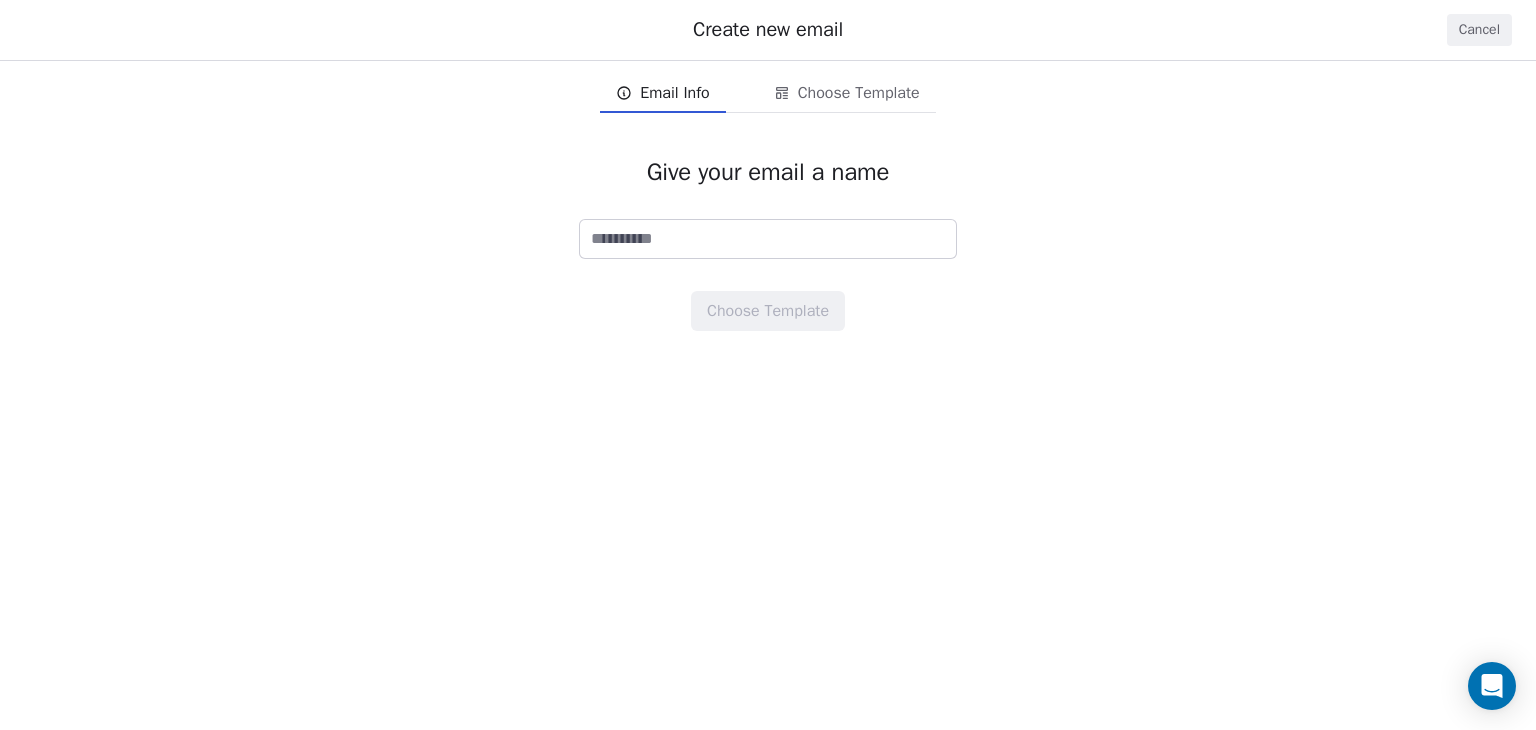 click at bounding box center (768, 239) 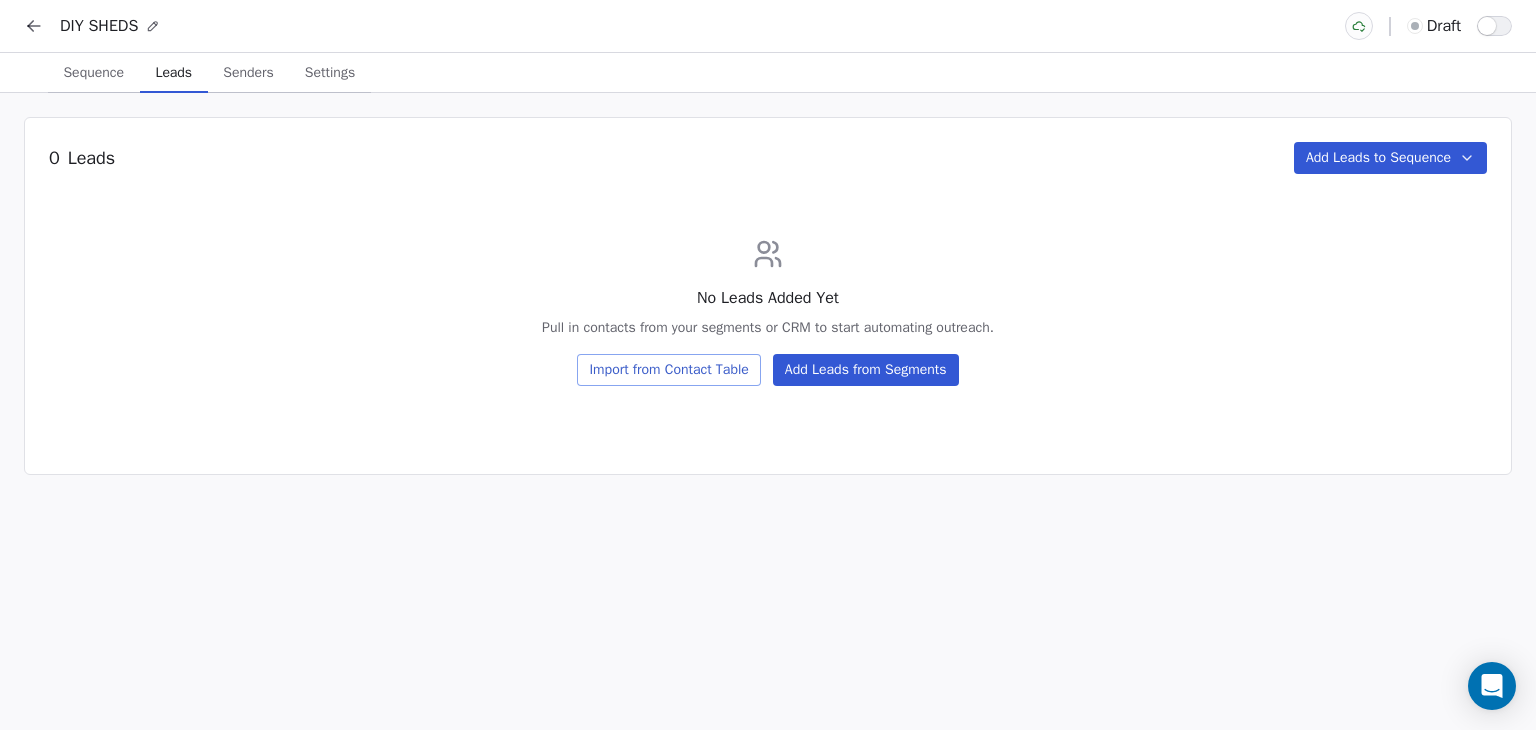 click on "Leads" at bounding box center [174, 73] 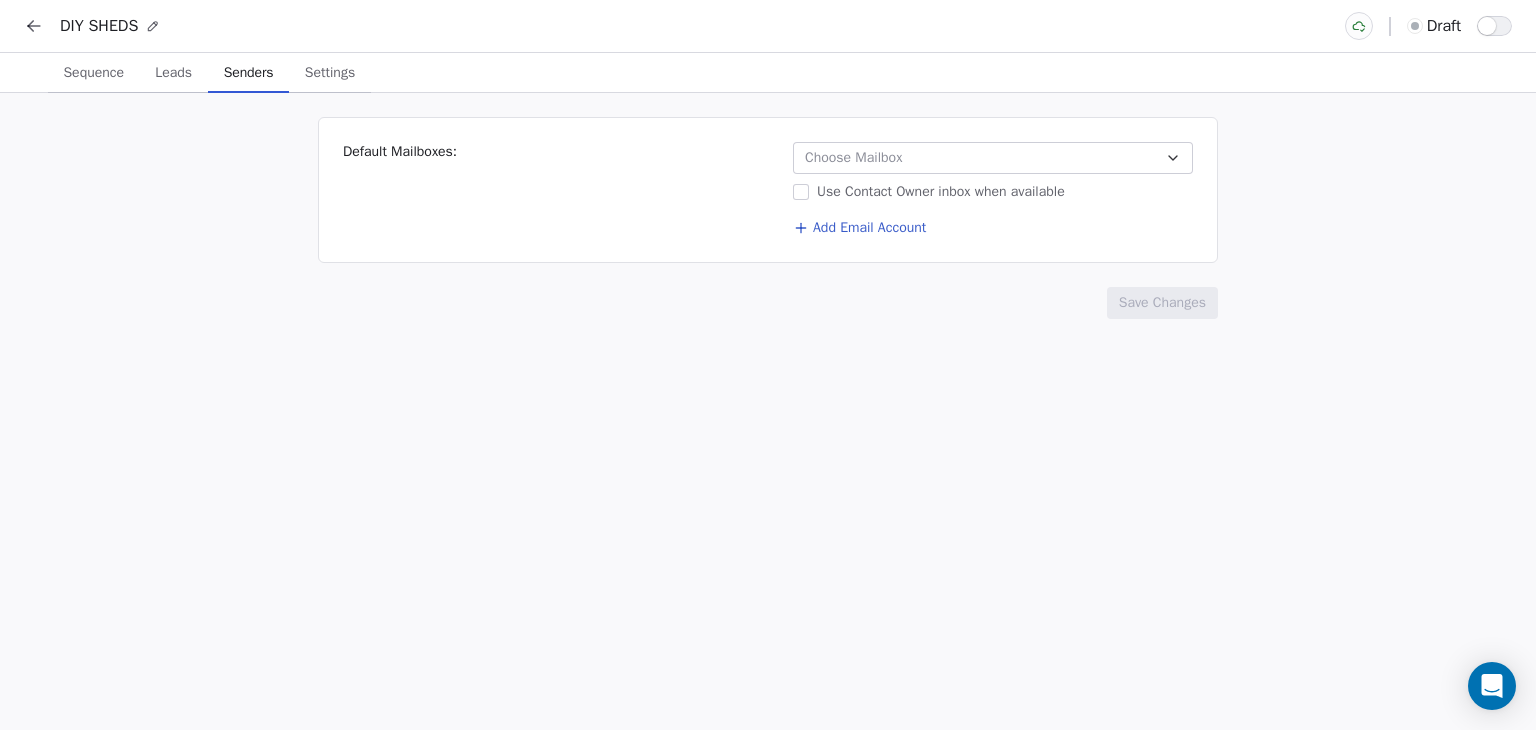 click on "Senders" at bounding box center (249, 73) 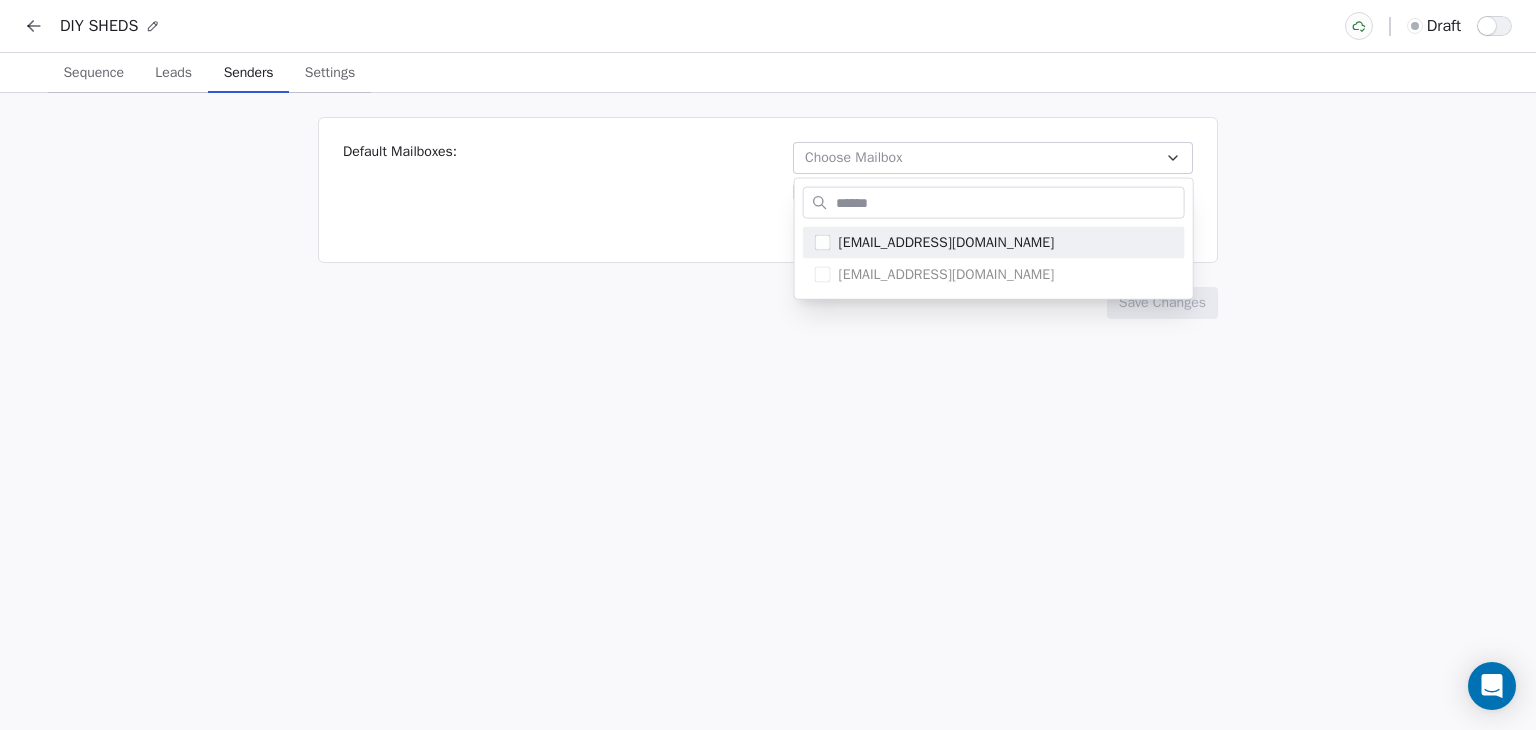 click on "DIY SHEDS draft Sequence Sequence Leads Leads Senders Senders Settings Settings Default Mailboxes: Choose Mailbox Use Contact Owner inbox when available Add Email Account Save Changes
[EMAIL_ADDRESS][DOMAIN_NAME] [EMAIL_ADDRESS][DOMAIN_NAME]" at bounding box center (768, 365) 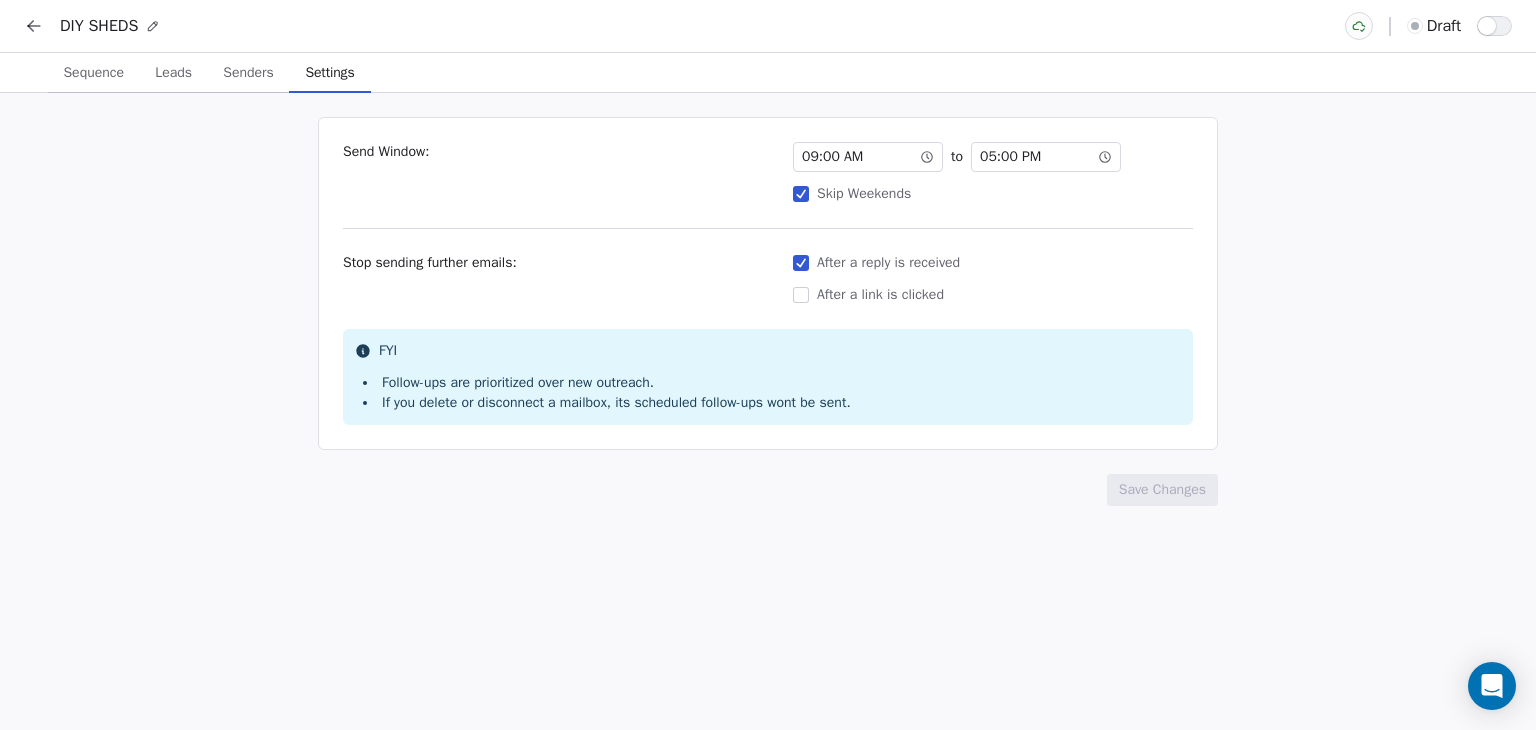 click on "Settings" at bounding box center [329, 73] 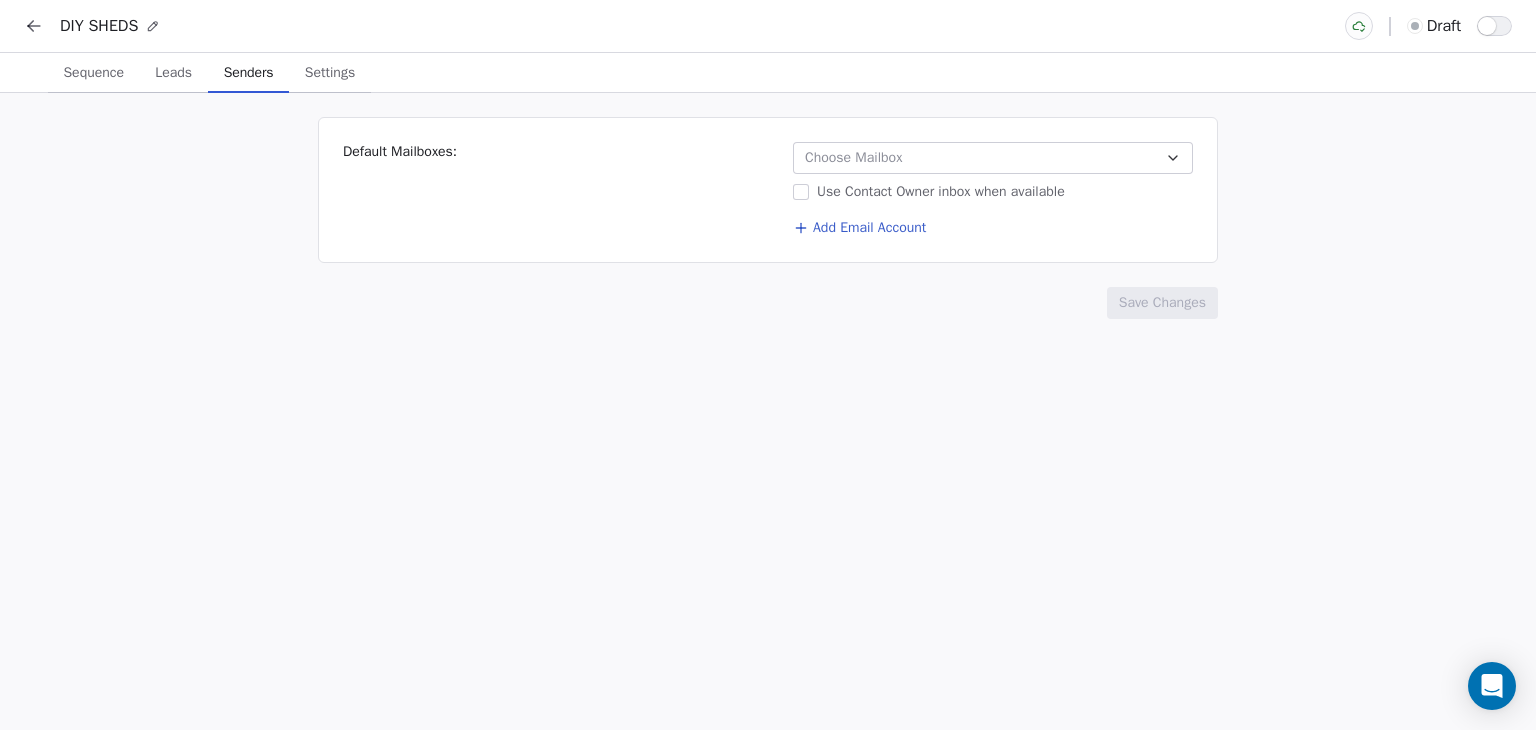 click on "Senders" at bounding box center [249, 73] 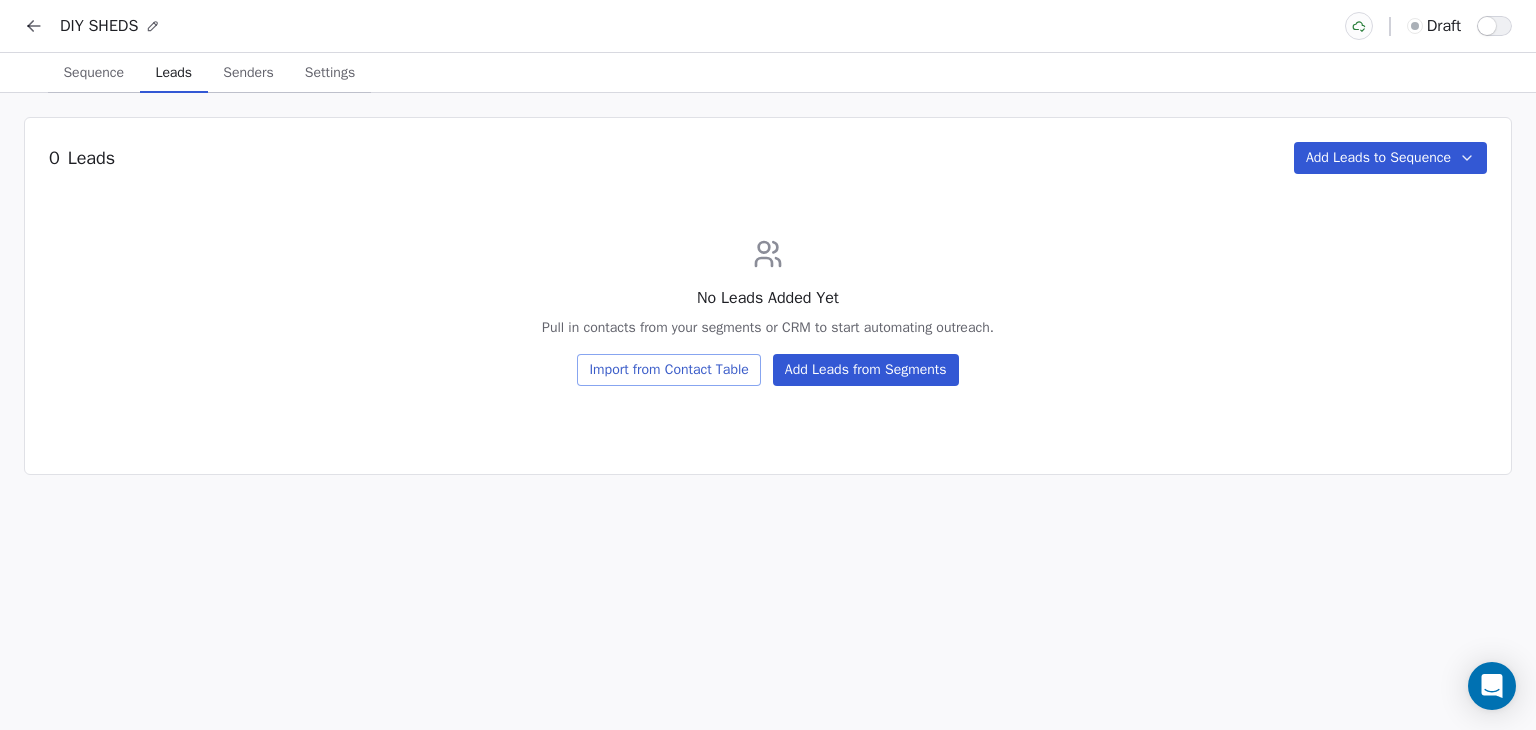 click on "Sequence" at bounding box center (93, 73) 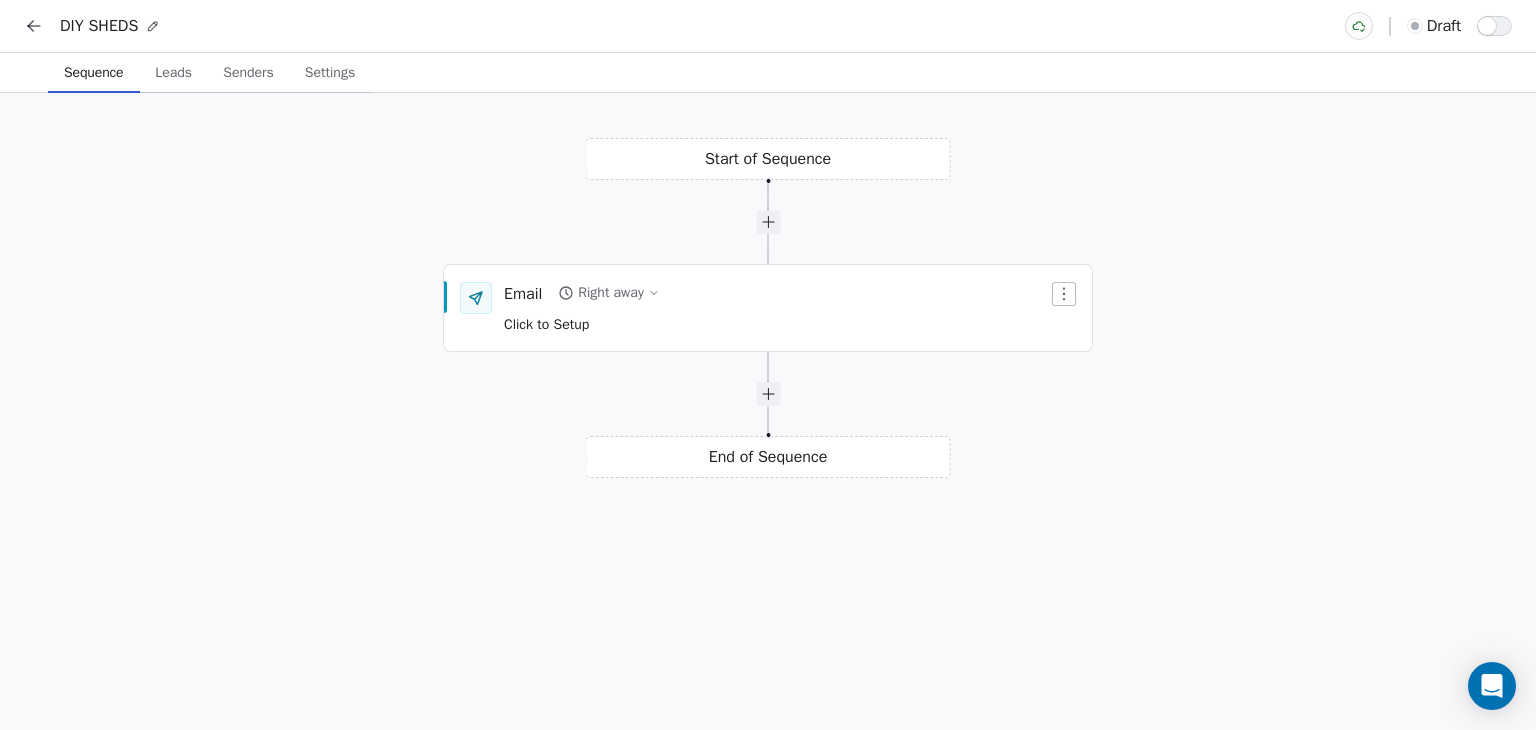 click at bounding box center [34, 26] 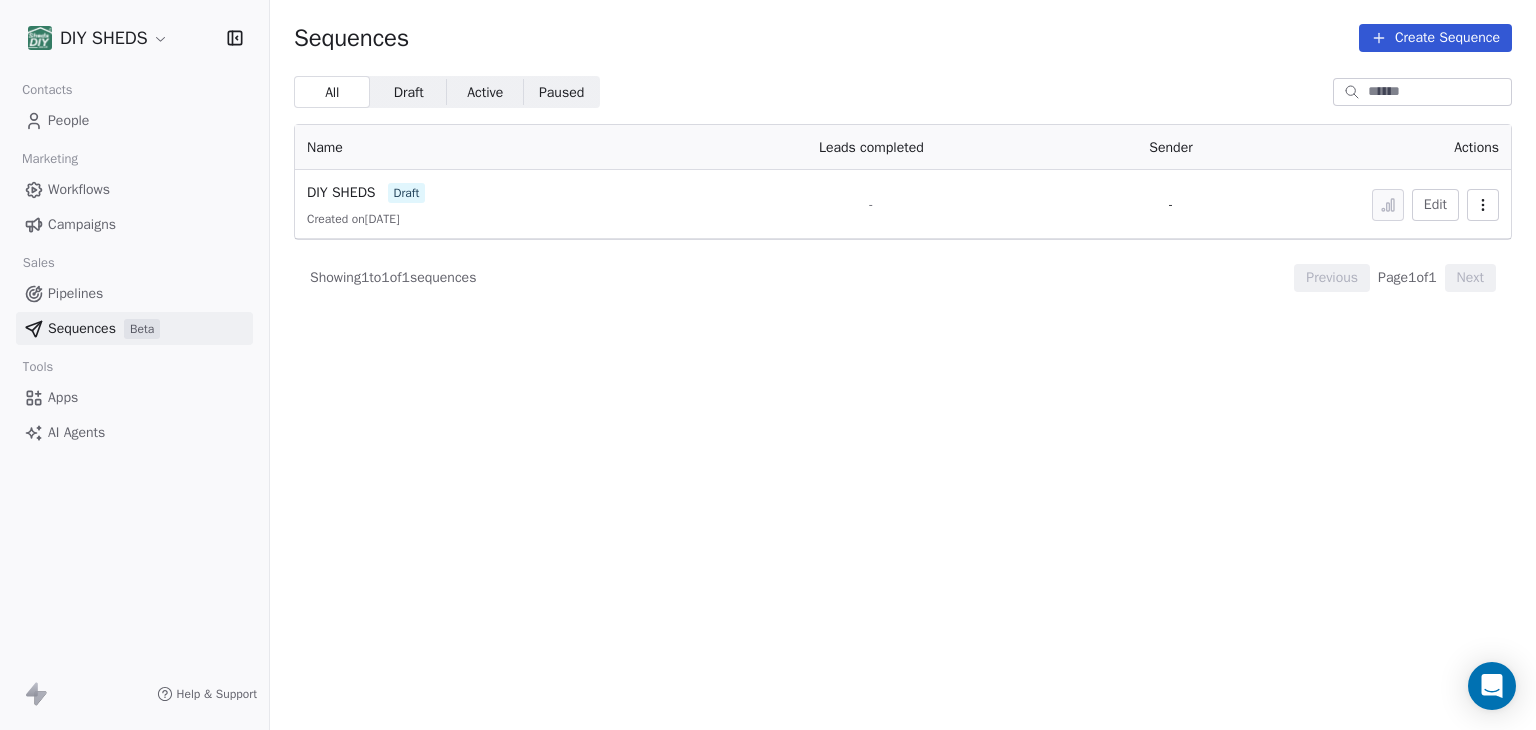 click on "Workflows" at bounding box center [79, 189] 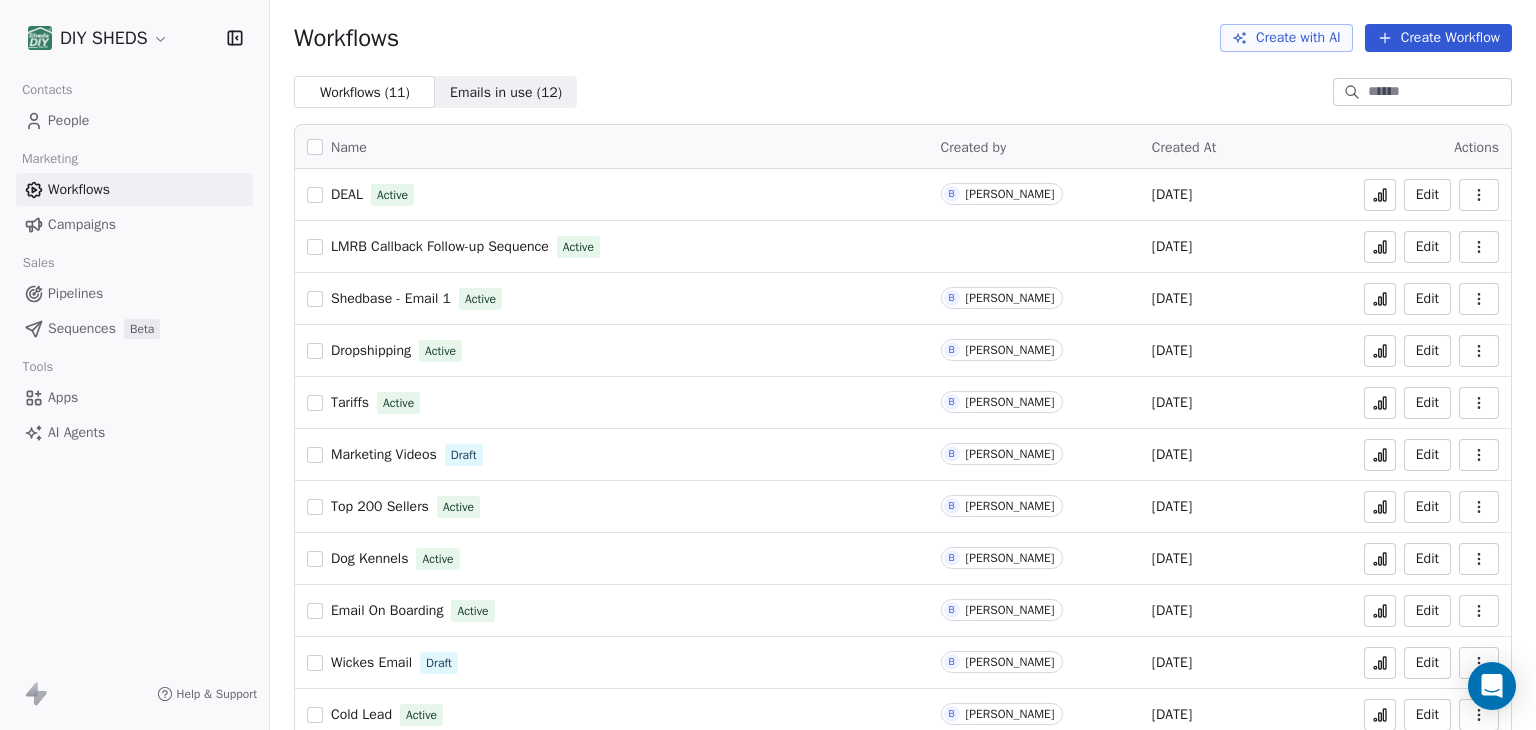 click on "Campaigns" at bounding box center (82, 224) 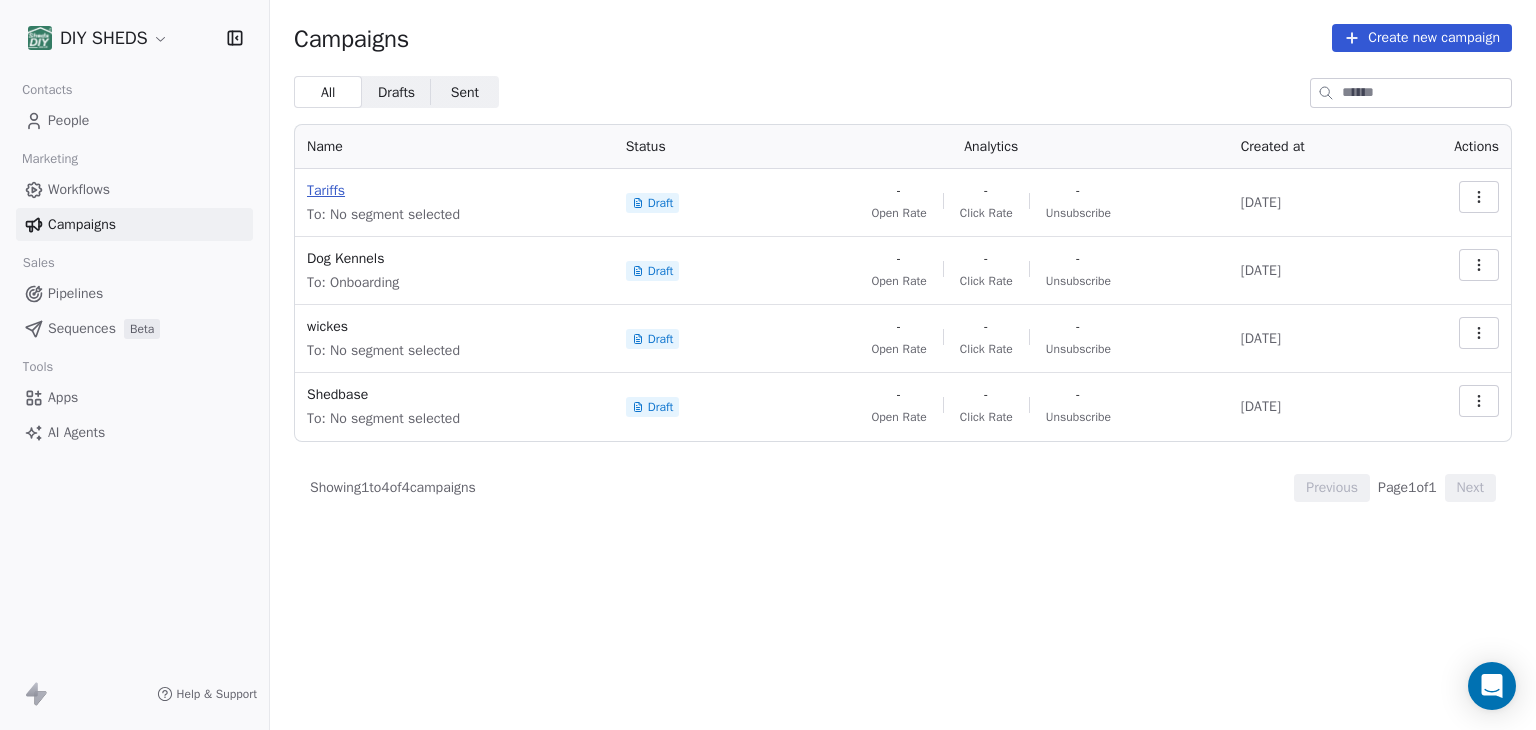 click on "Tariffs" at bounding box center (454, 191) 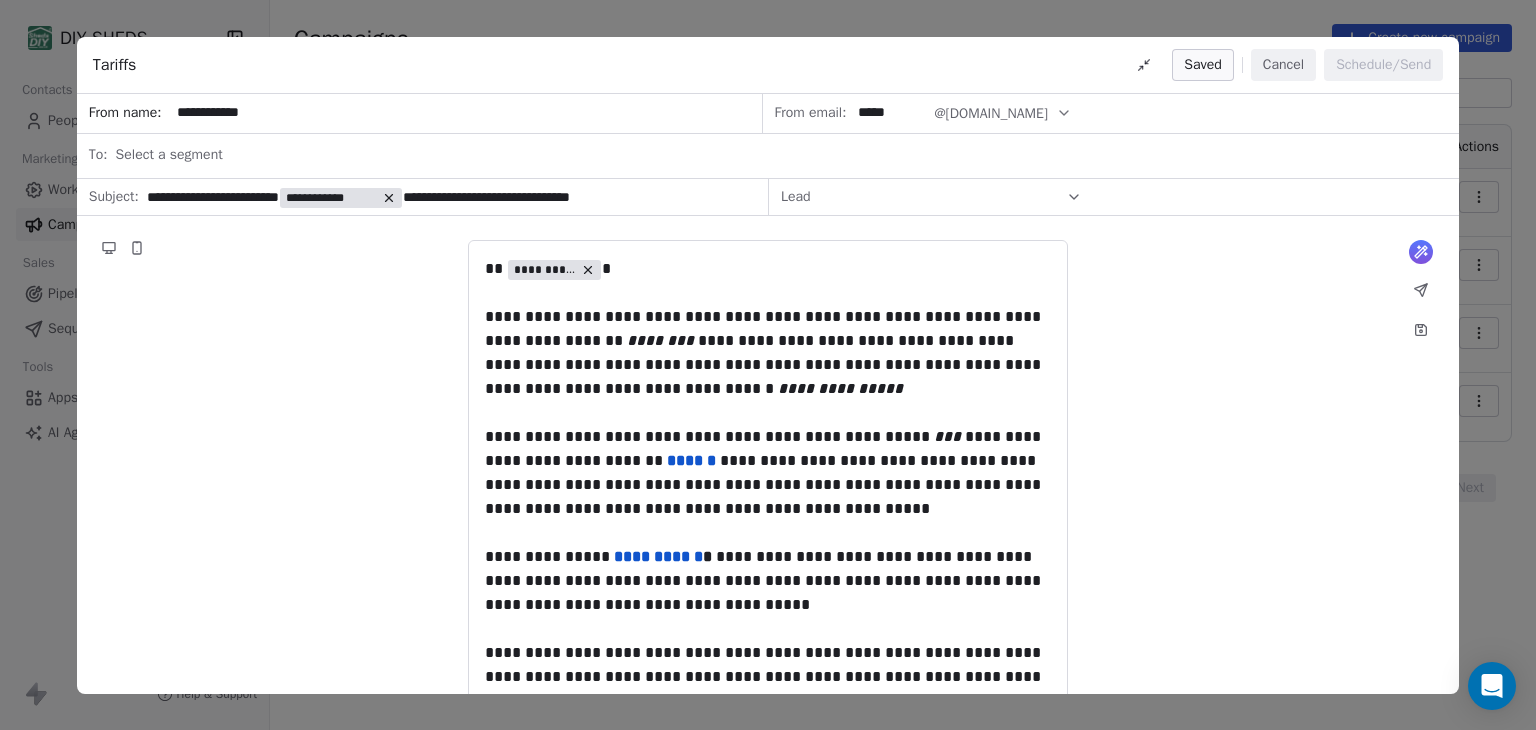 click on "Cancel" at bounding box center (1283, 65) 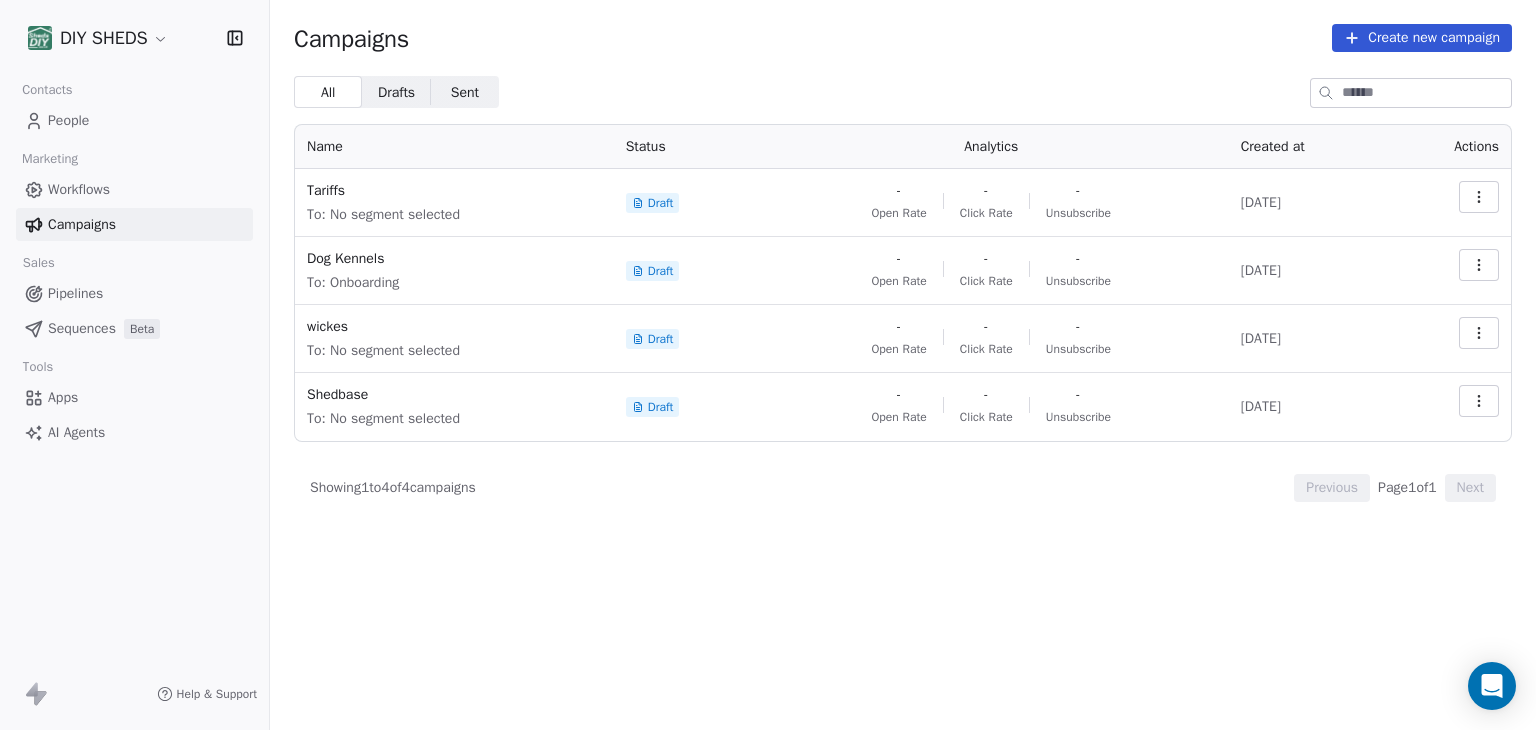 click on "People" at bounding box center (68, 120) 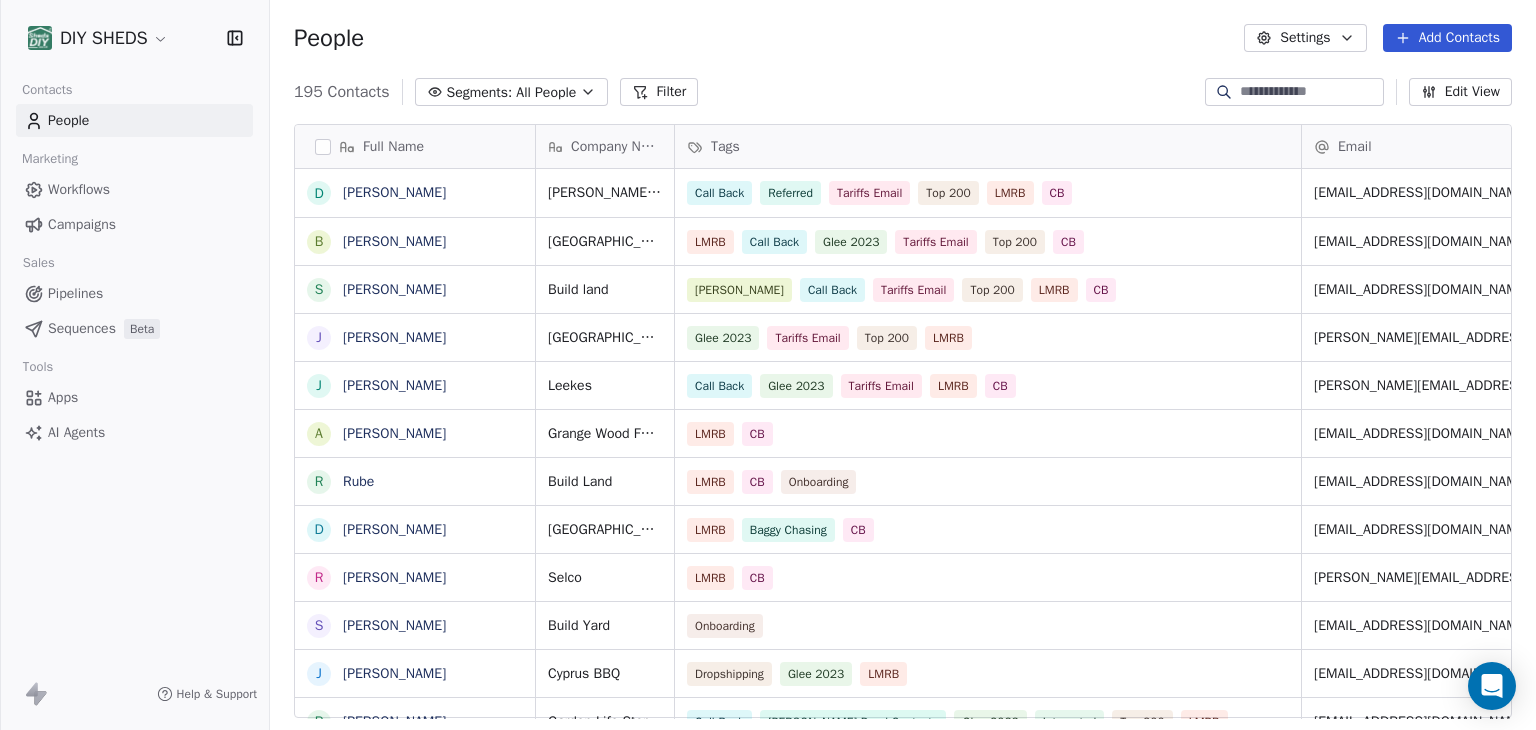 scroll, scrollTop: 16, scrollLeft: 16, axis: both 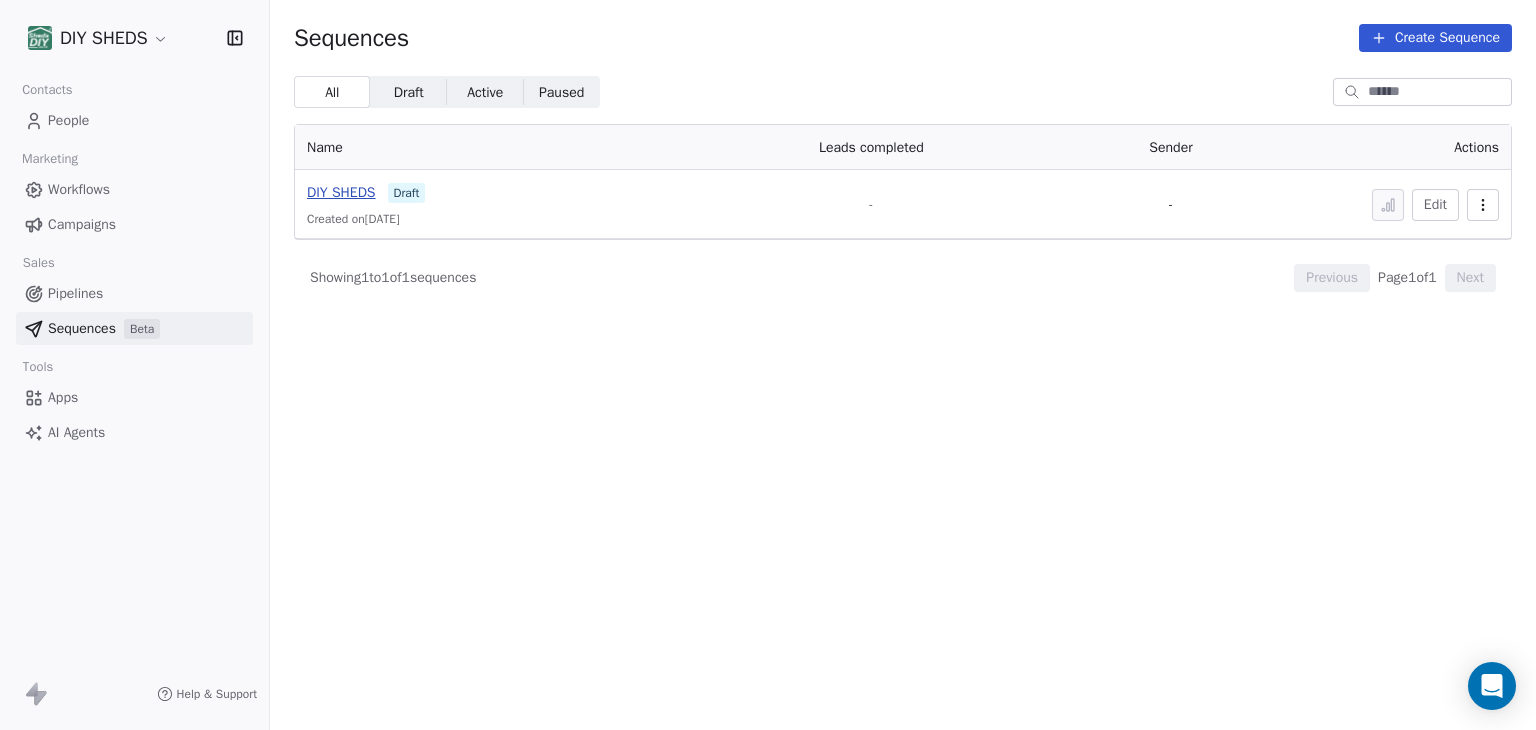 click on "DIY SHEDS" at bounding box center (341, 192) 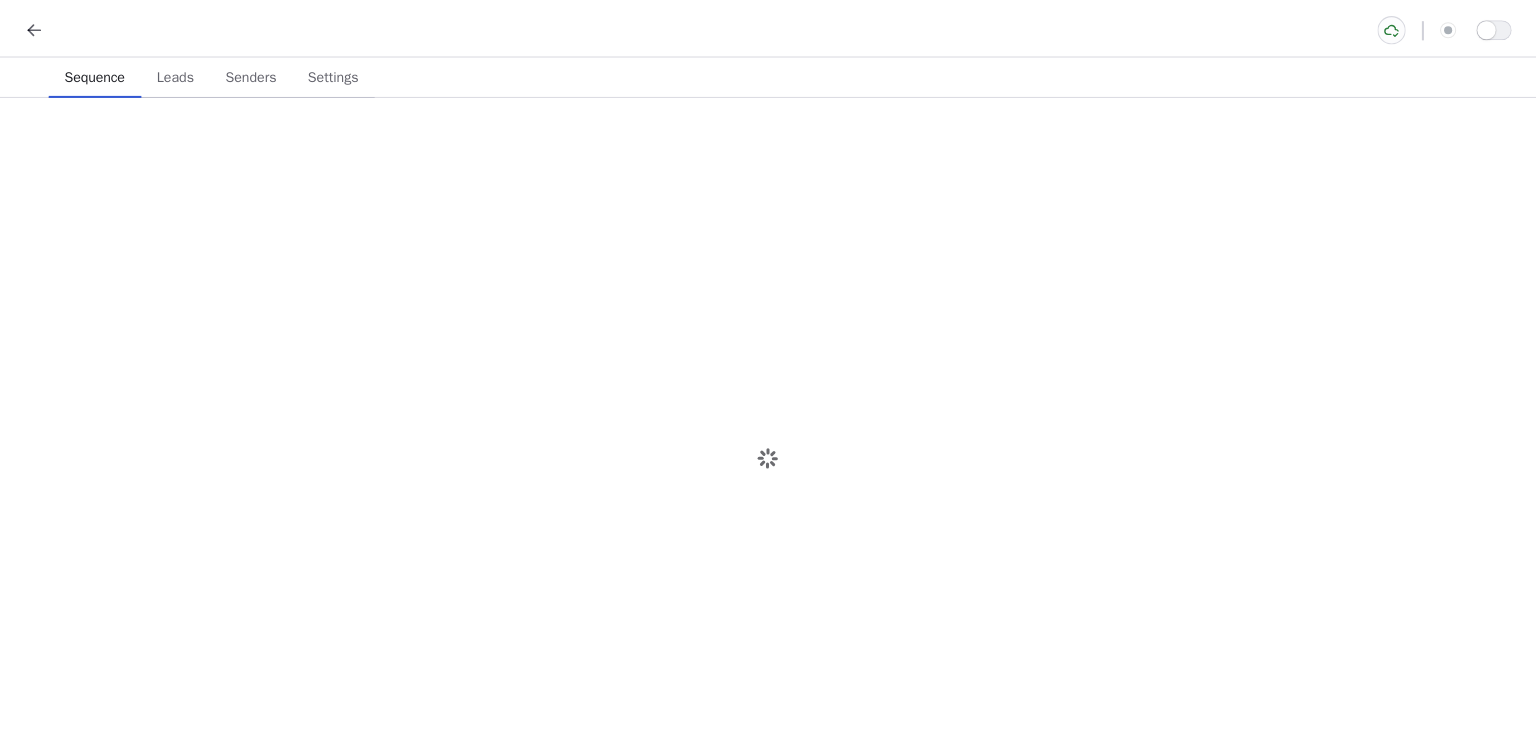 scroll, scrollTop: 0, scrollLeft: 0, axis: both 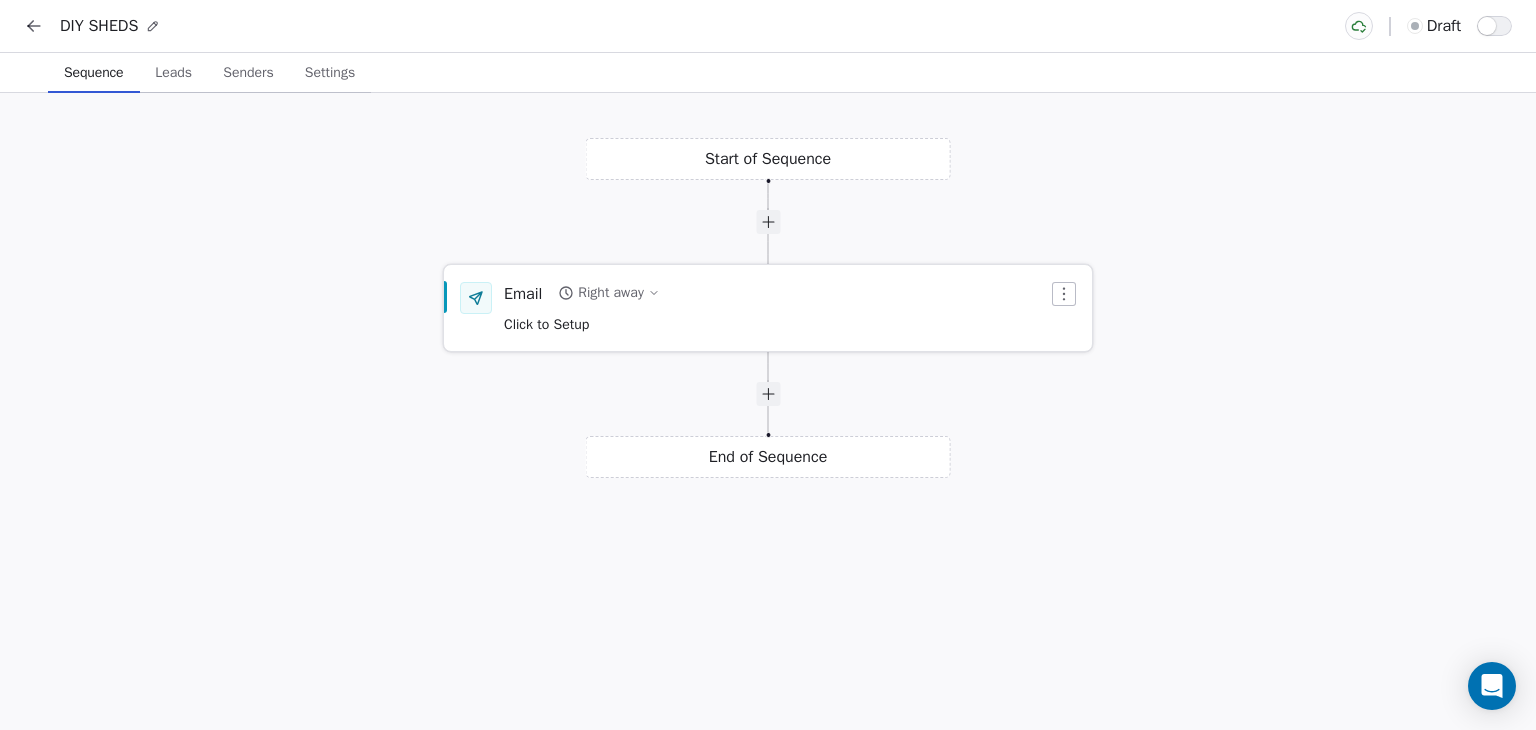 click 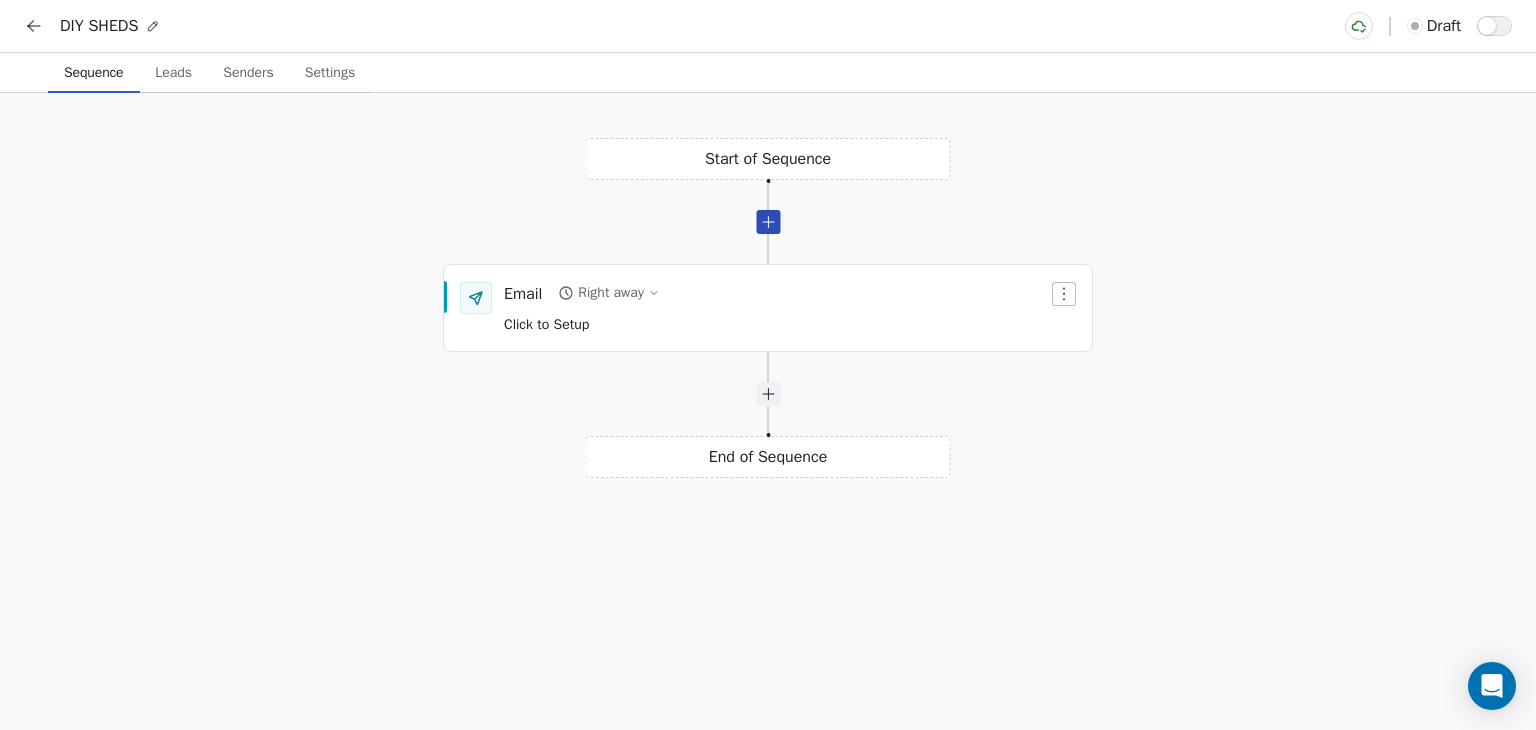 click at bounding box center [768, 222] 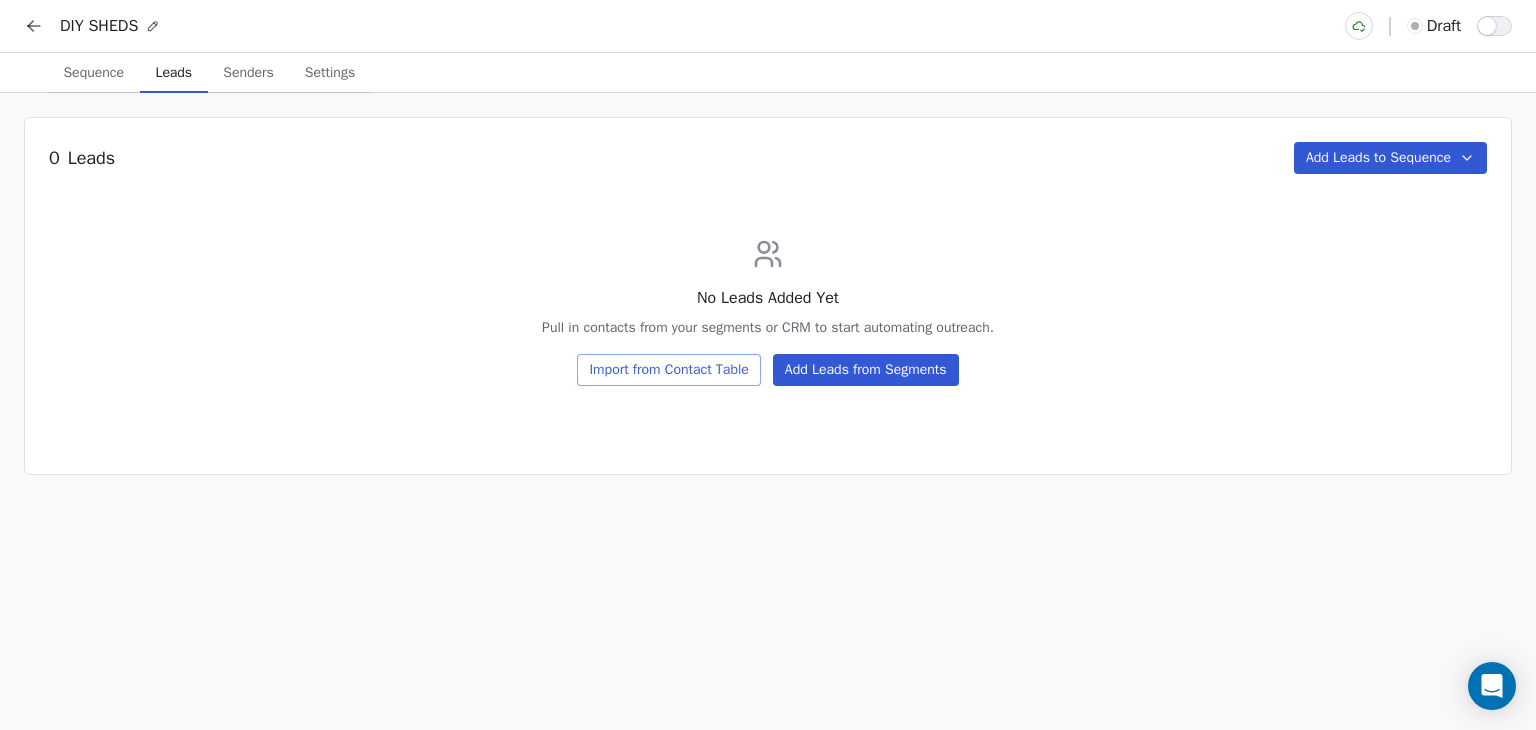 click on "Leads" at bounding box center [174, 73] 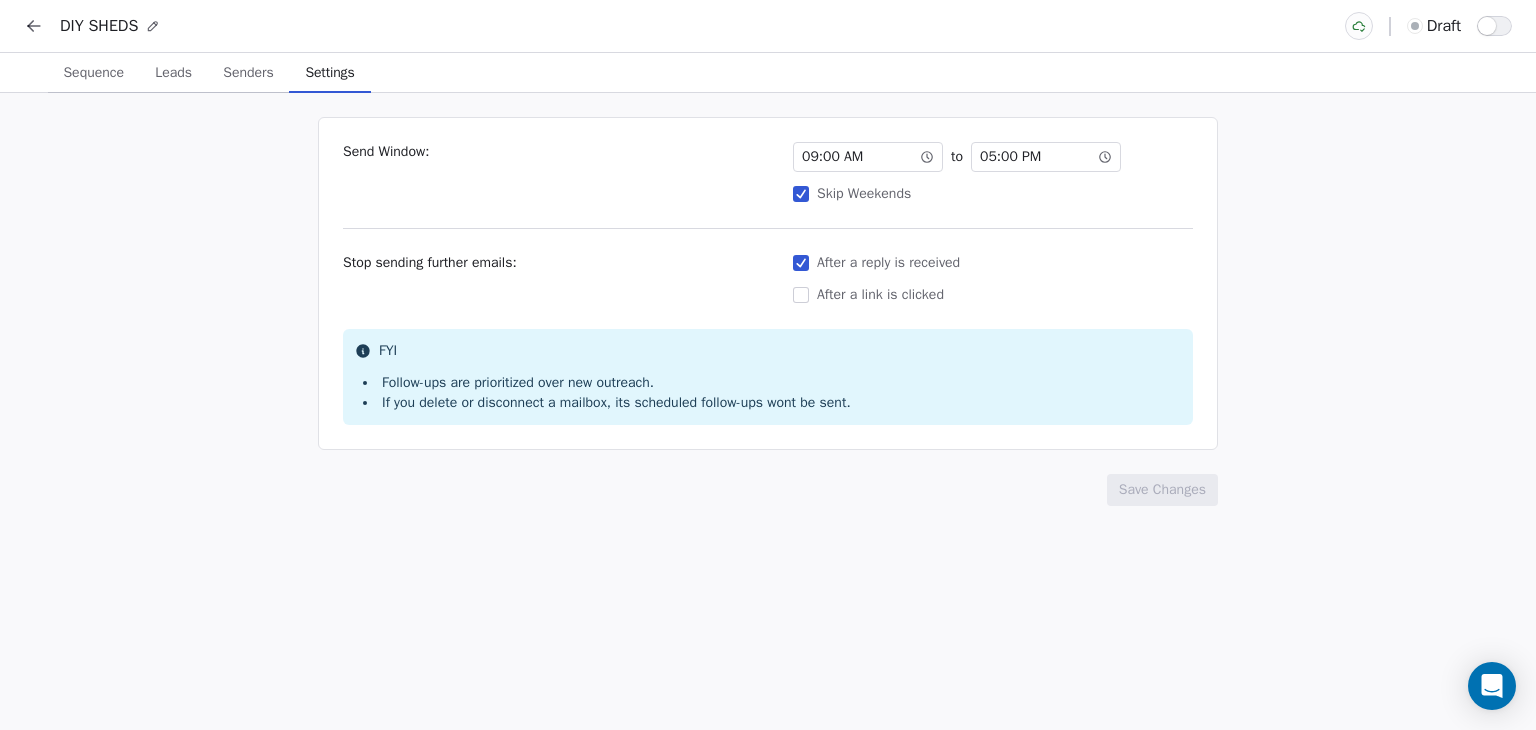 click on "Settings" at bounding box center [329, 73] 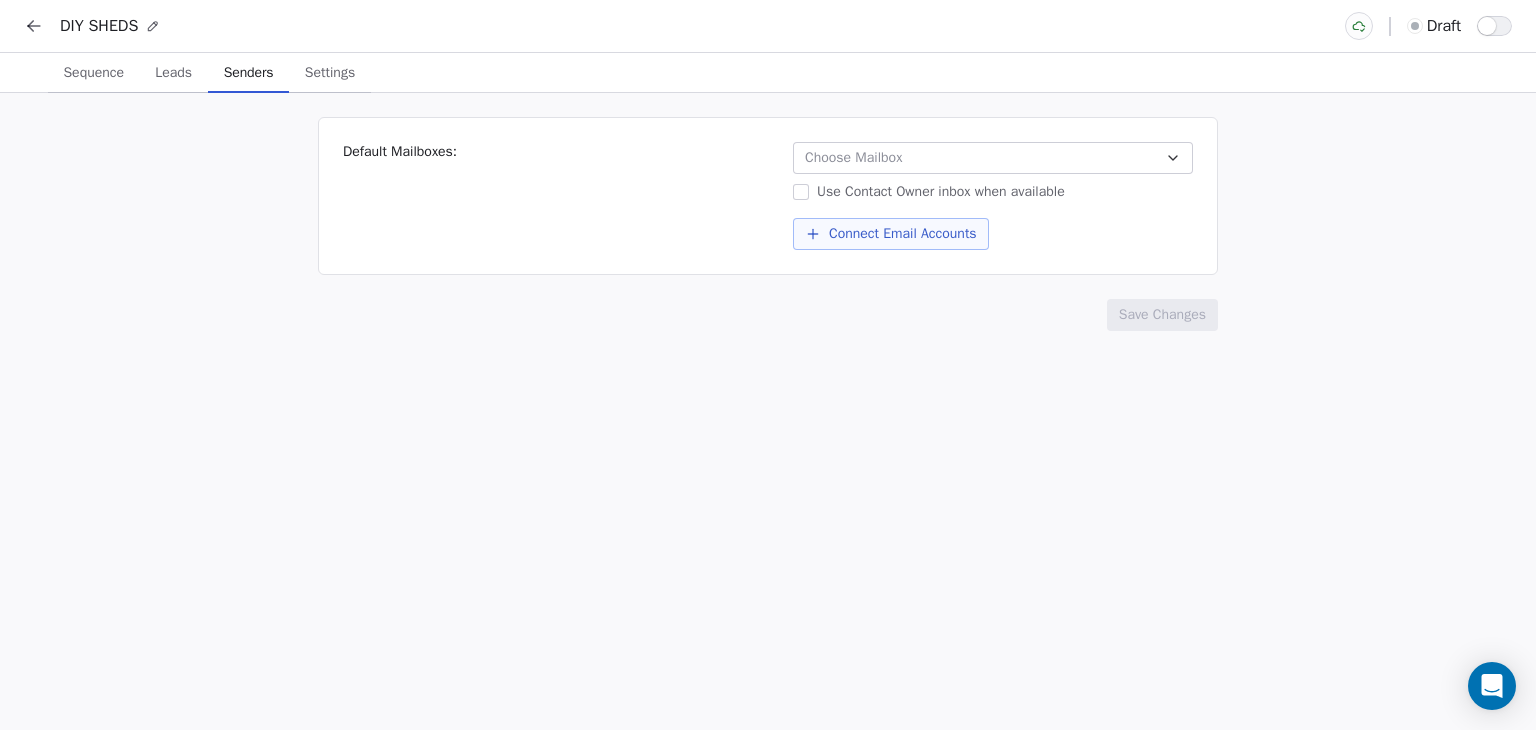 click on "Senders" at bounding box center [249, 73] 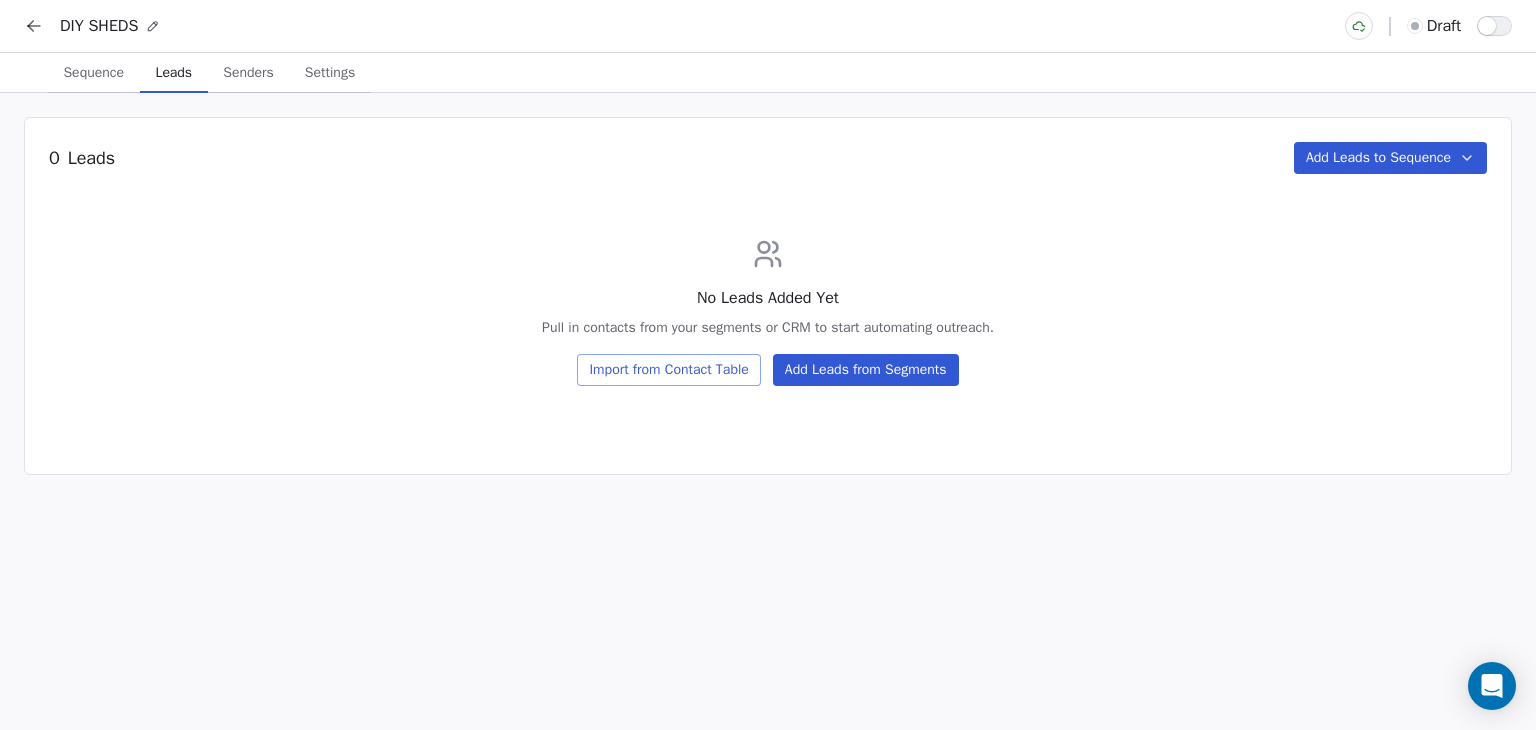 click on "Leads" at bounding box center [174, 73] 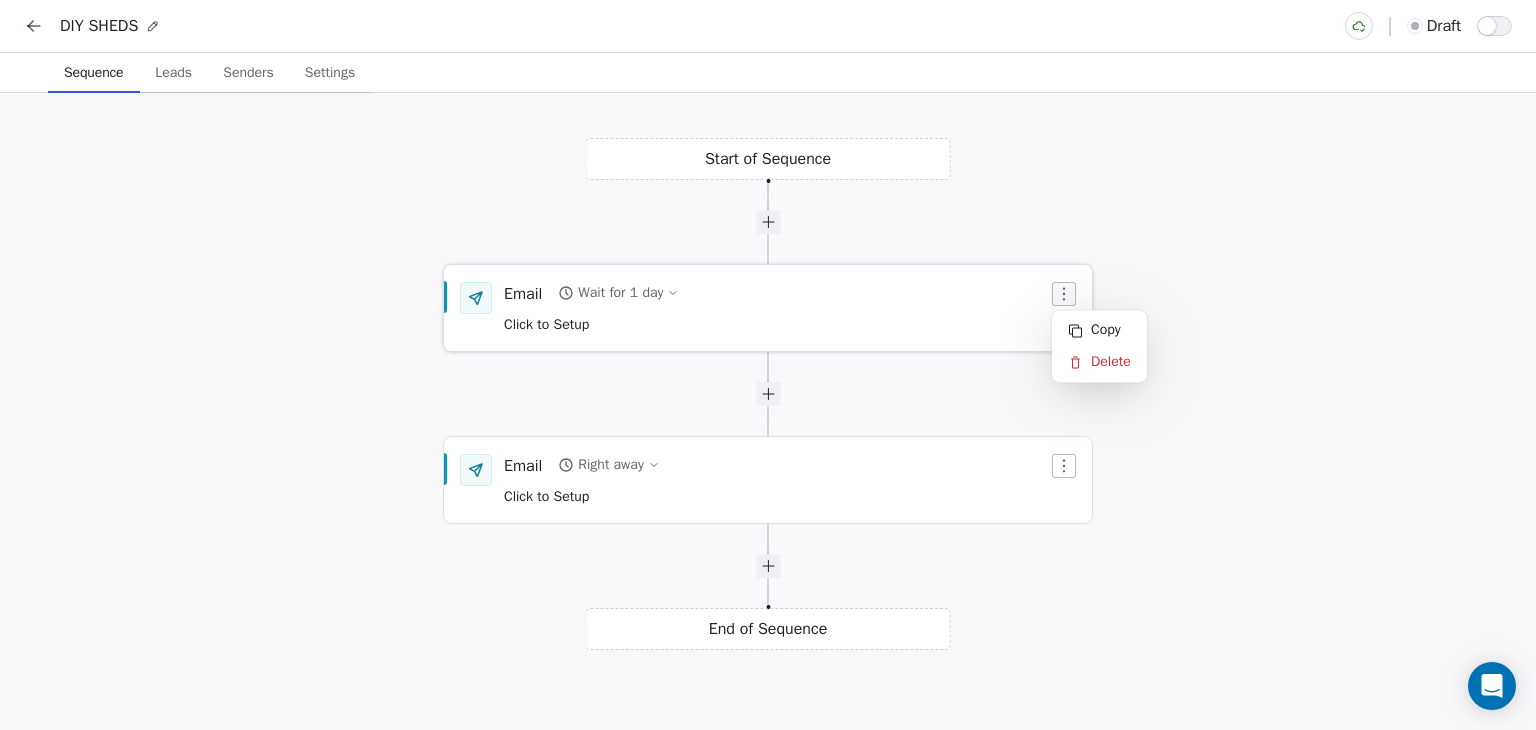 click 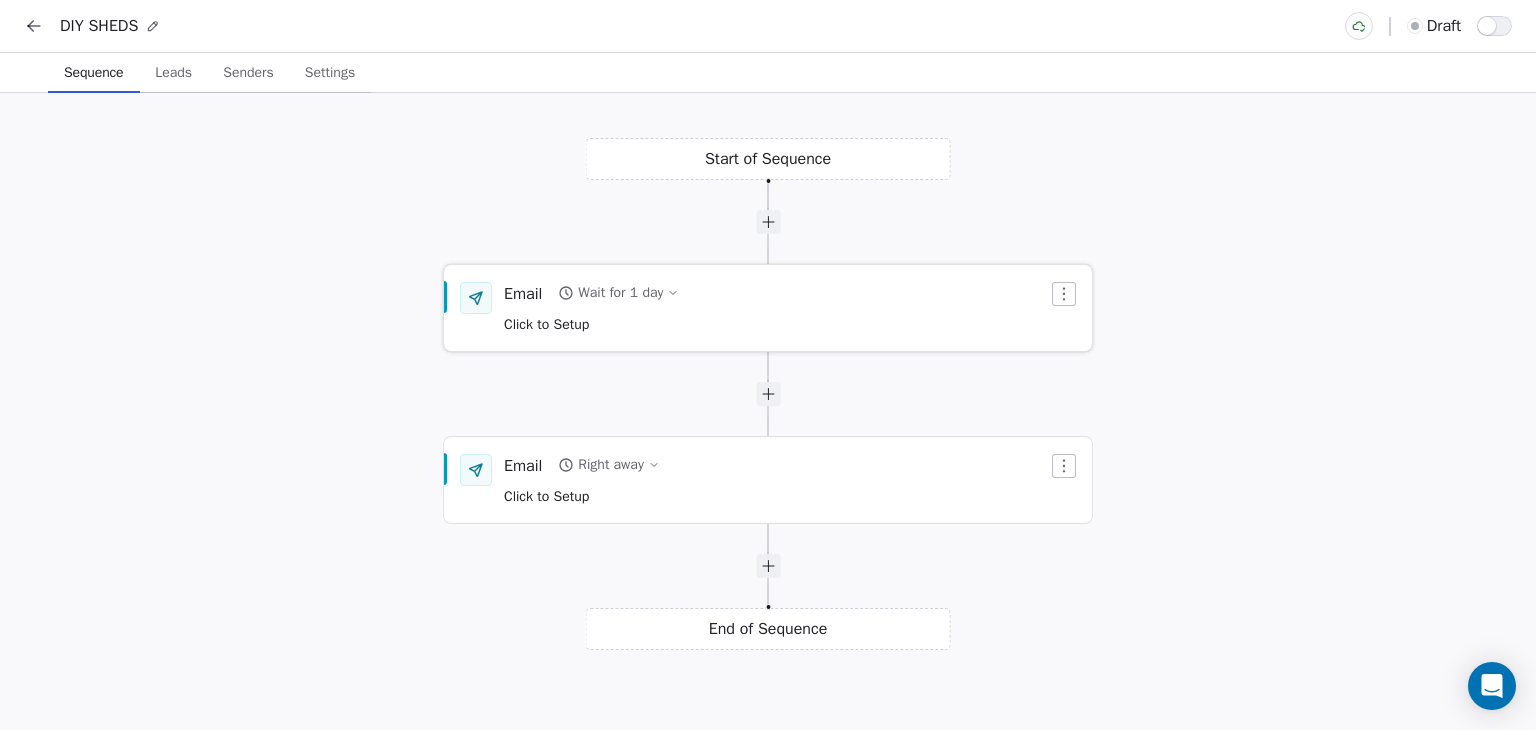 click 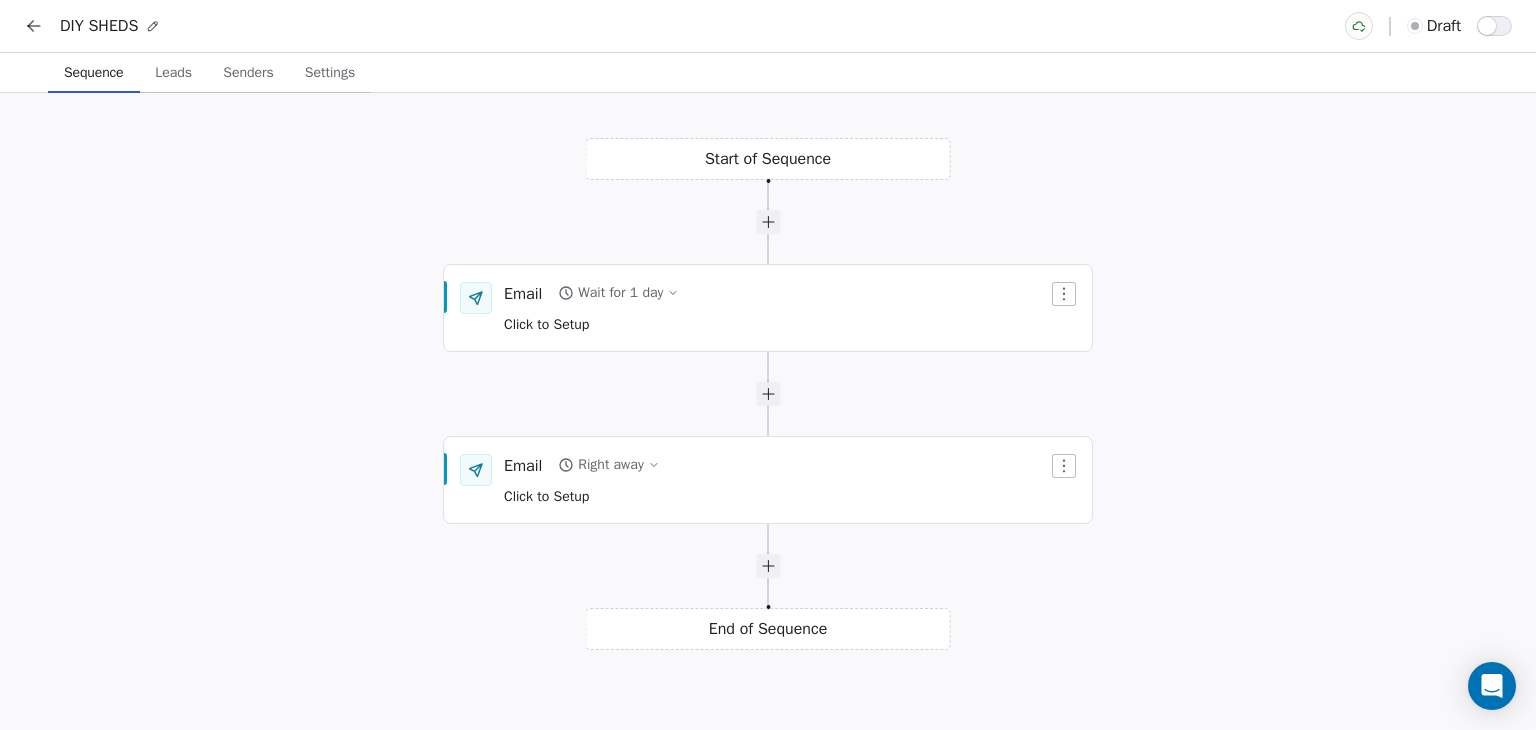 click 